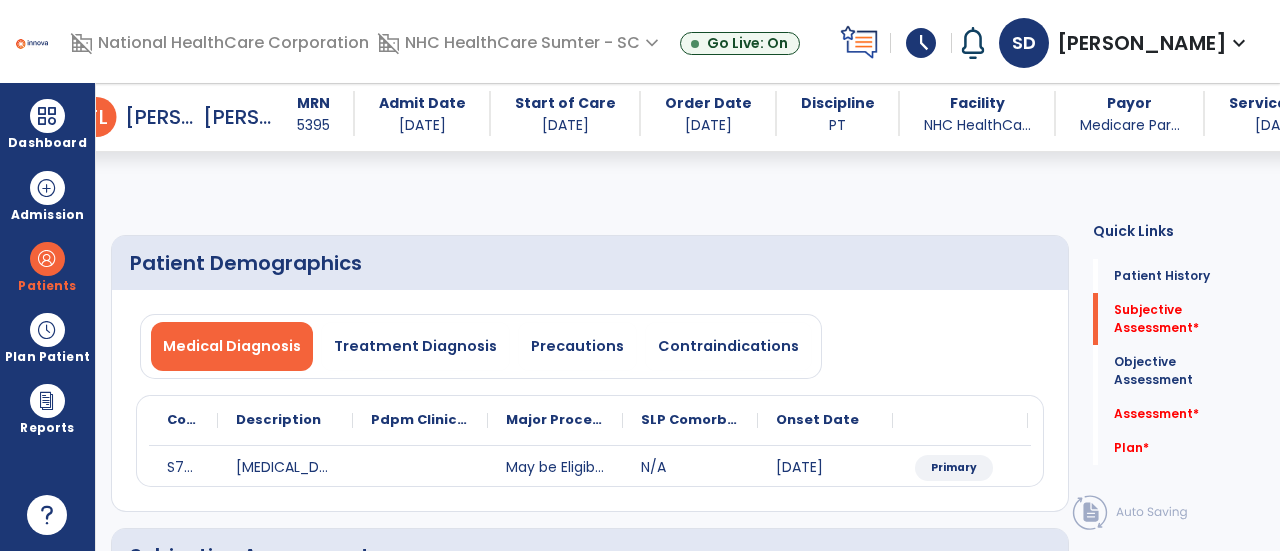scroll, scrollTop: 0, scrollLeft: 0, axis: both 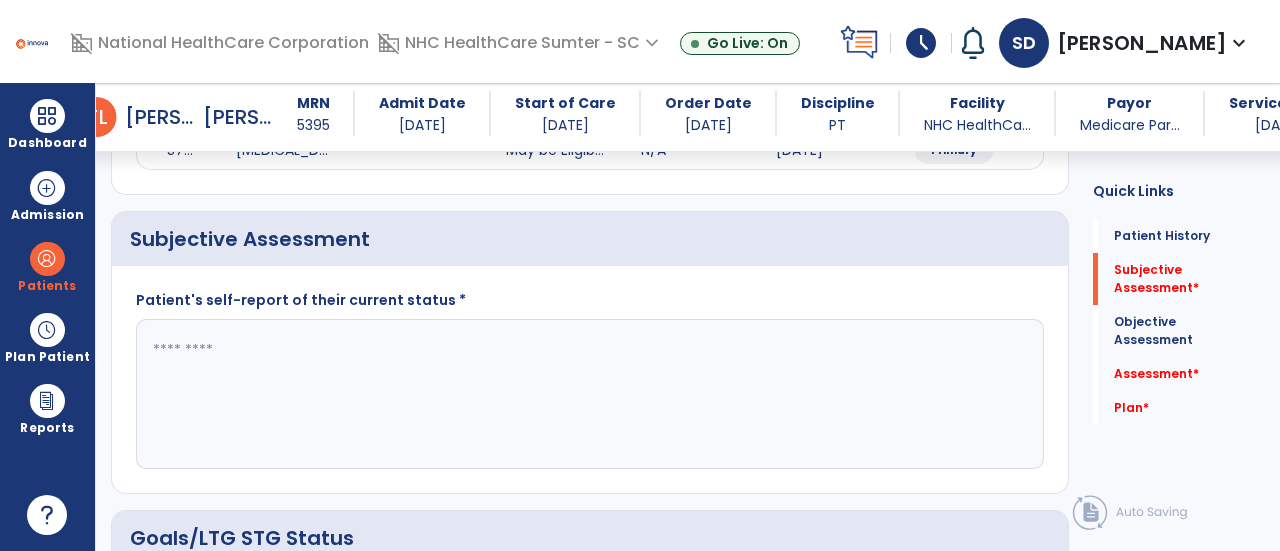 click 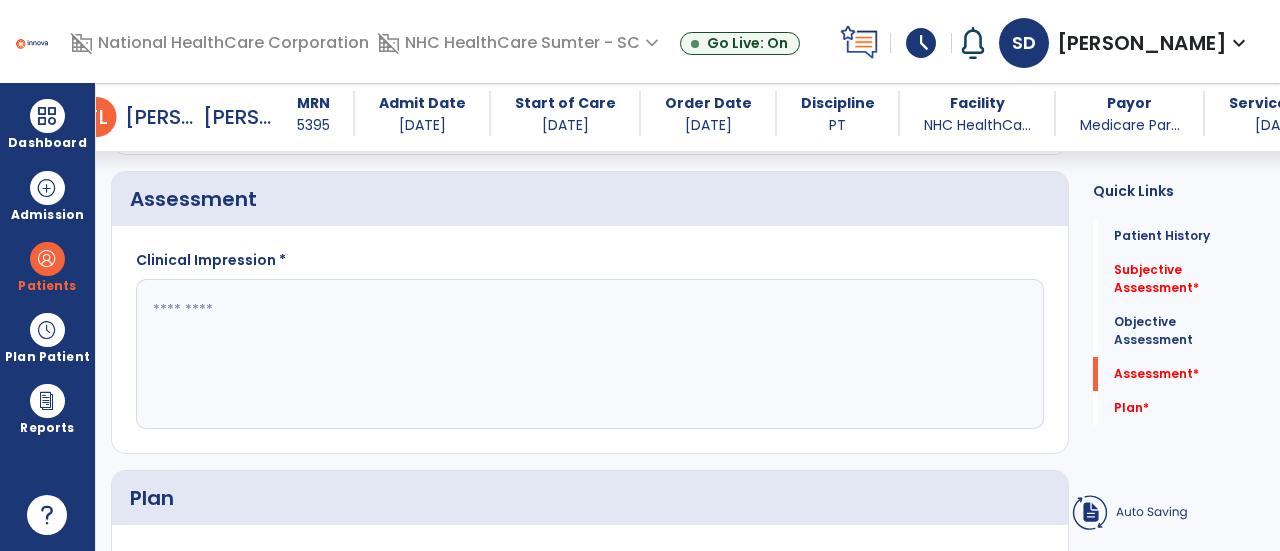 scroll, scrollTop: 2709, scrollLeft: 0, axis: vertical 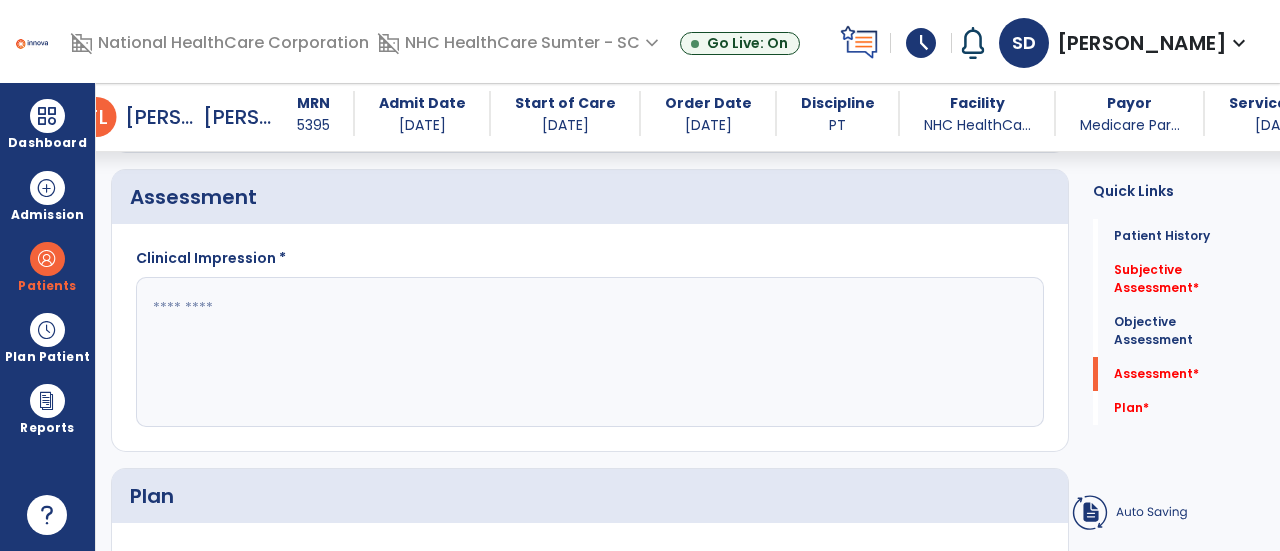 type on "**********" 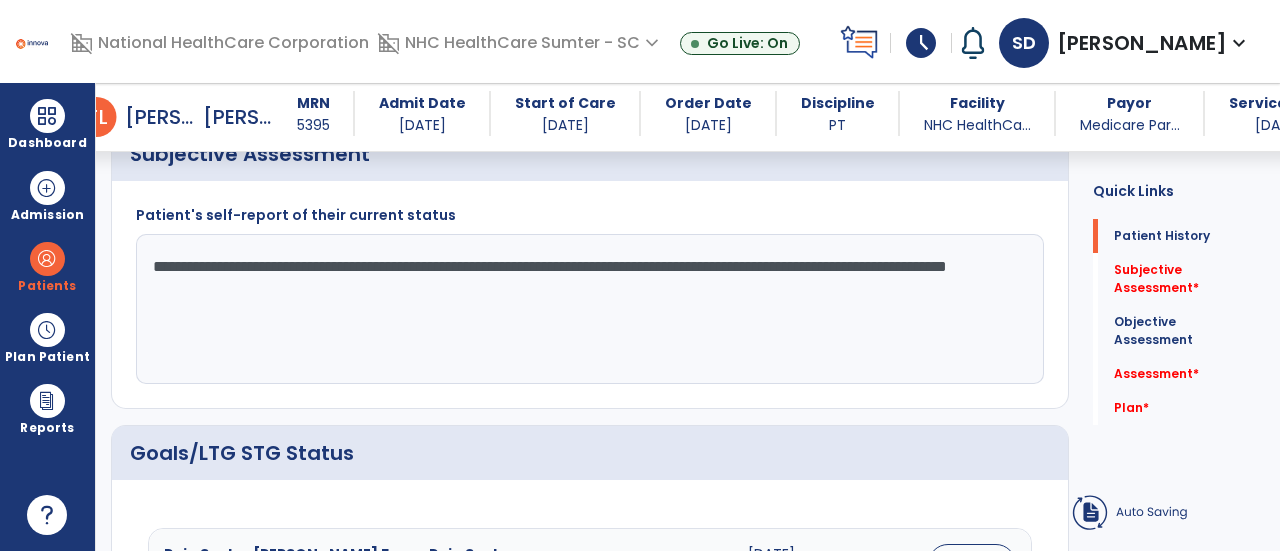 scroll, scrollTop: 0, scrollLeft: 0, axis: both 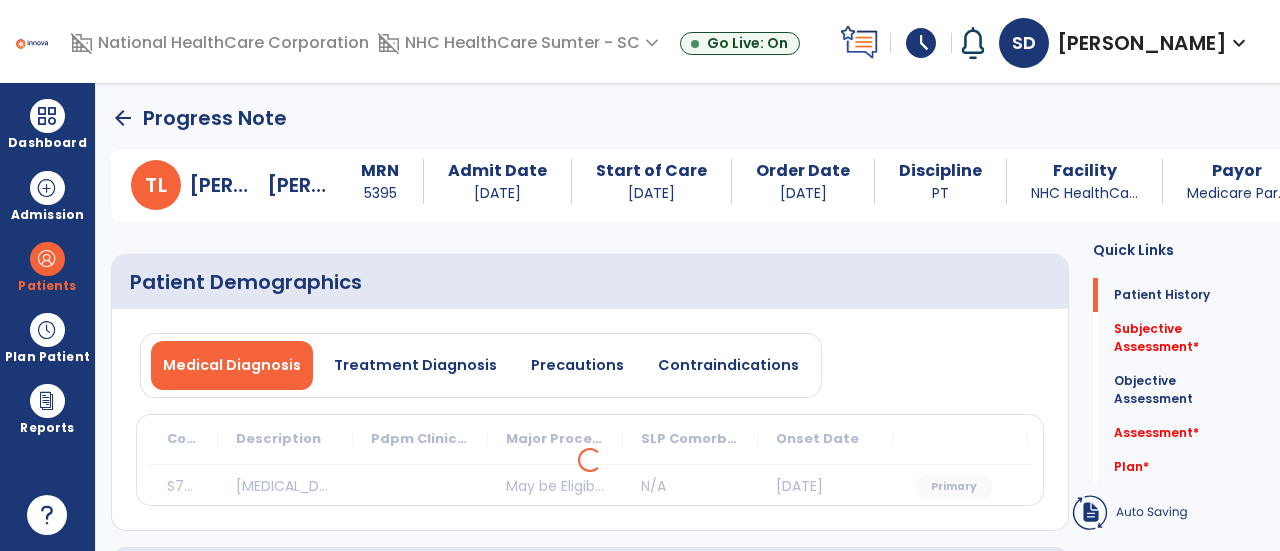 click on "arrow_back" 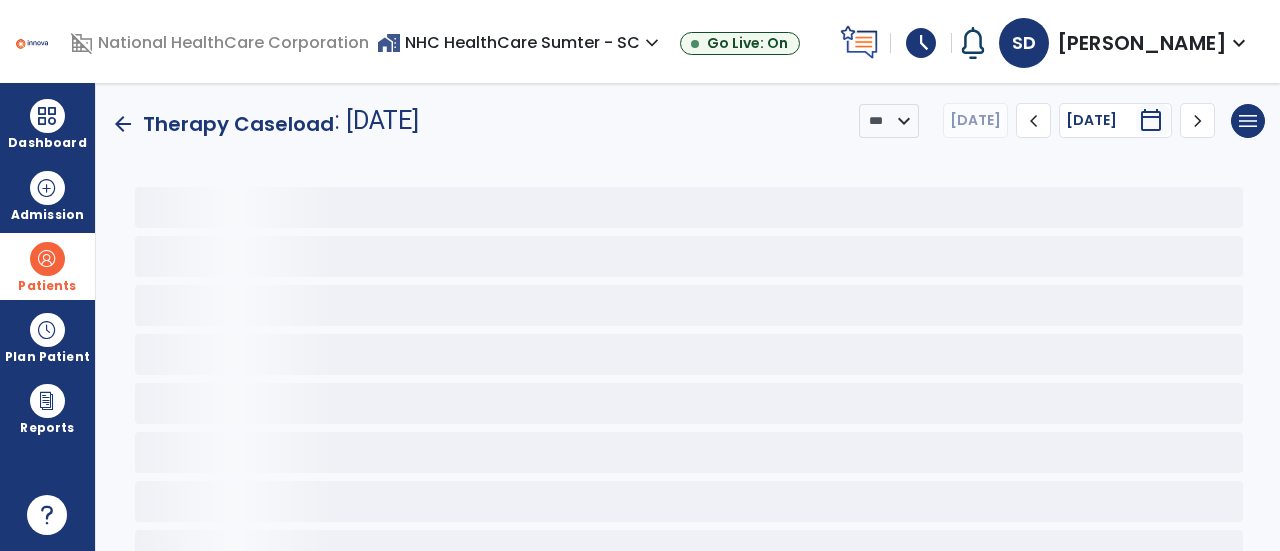 click at bounding box center [47, 259] 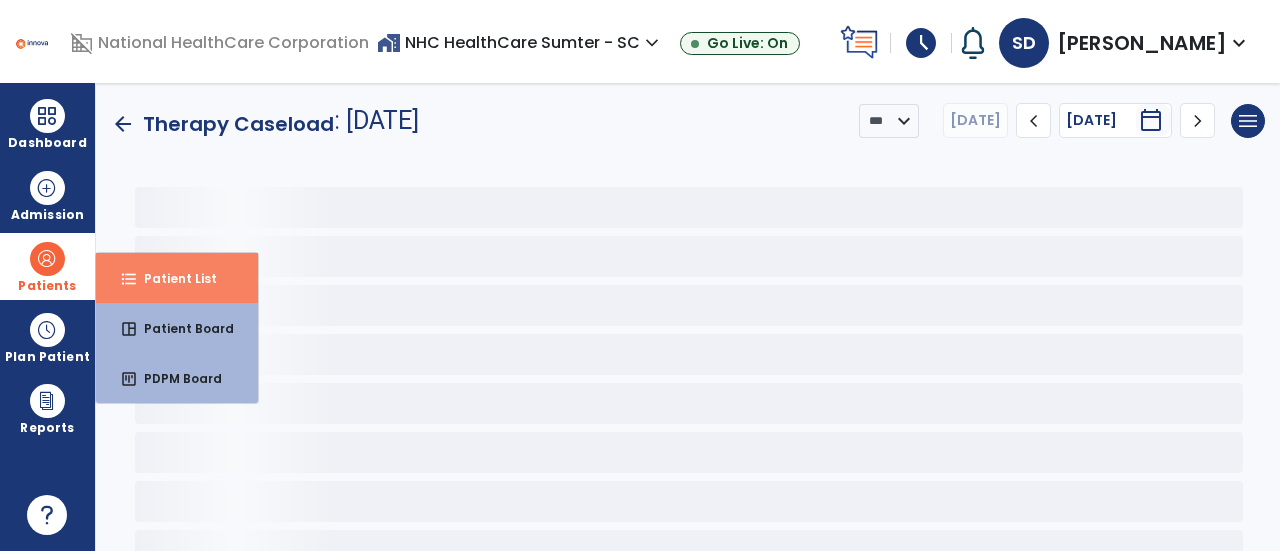 click on "Patient List" at bounding box center [172, 278] 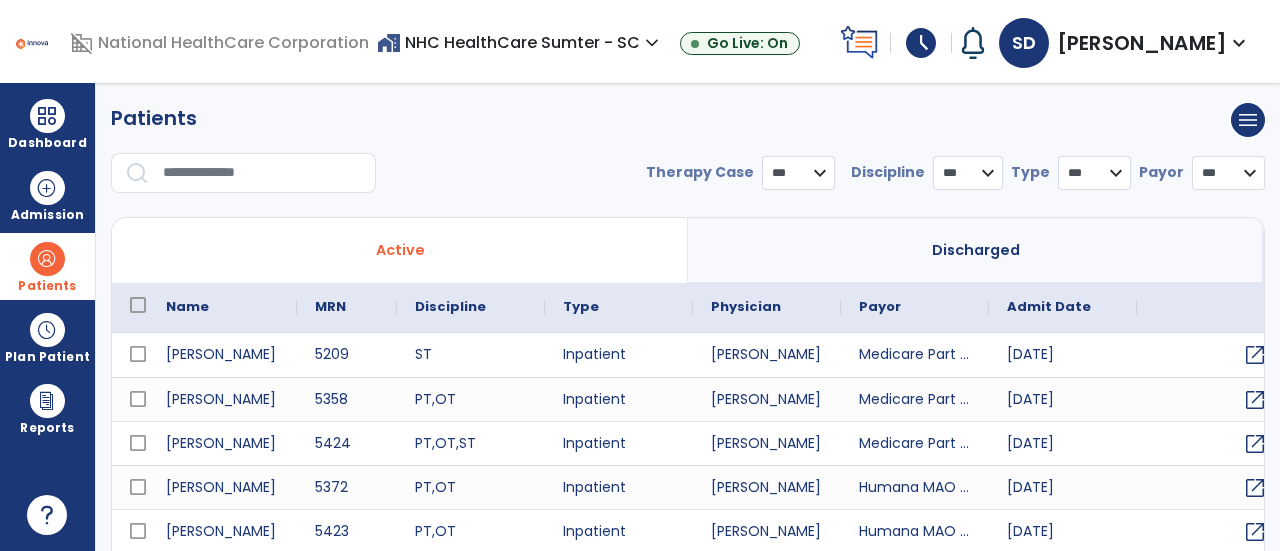 select on "***" 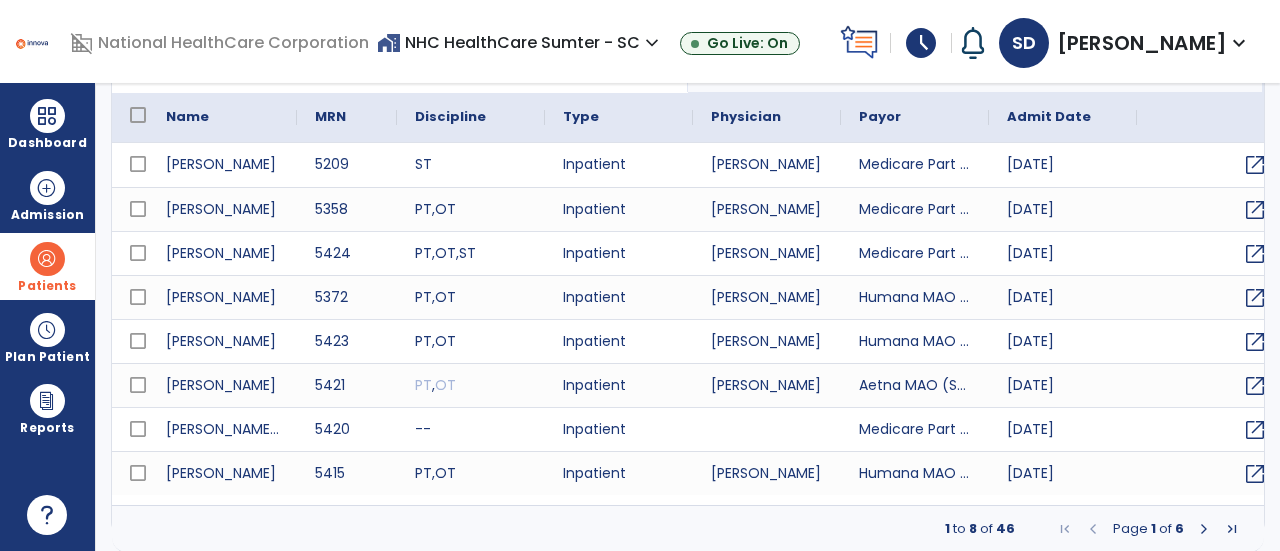 scroll, scrollTop: 0, scrollLeft: 0, axis: both 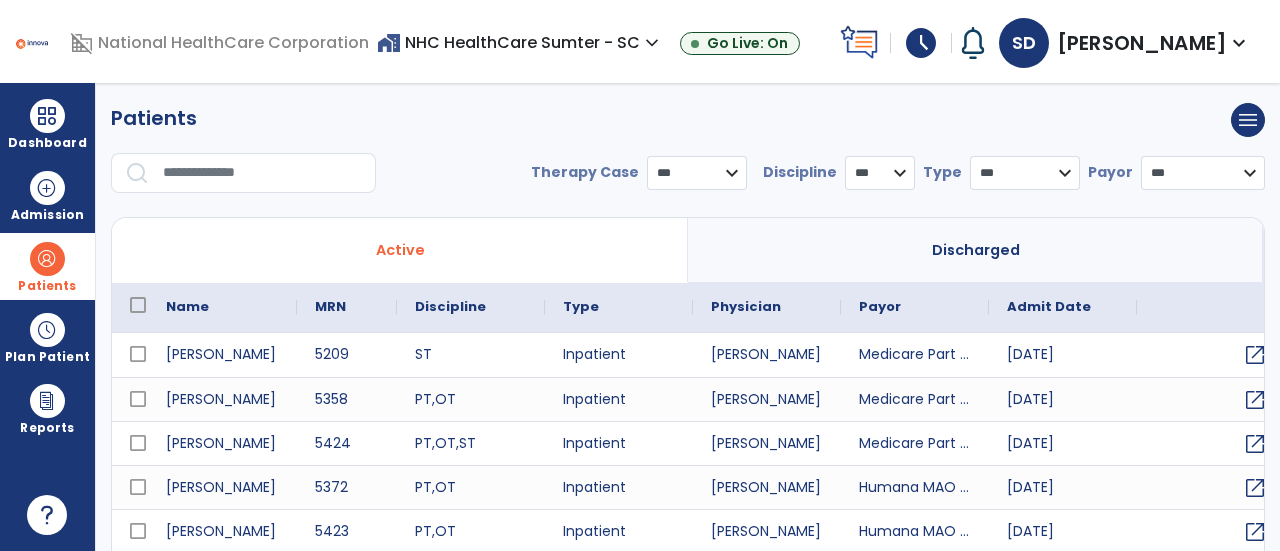click at bounding box center [262, 173] 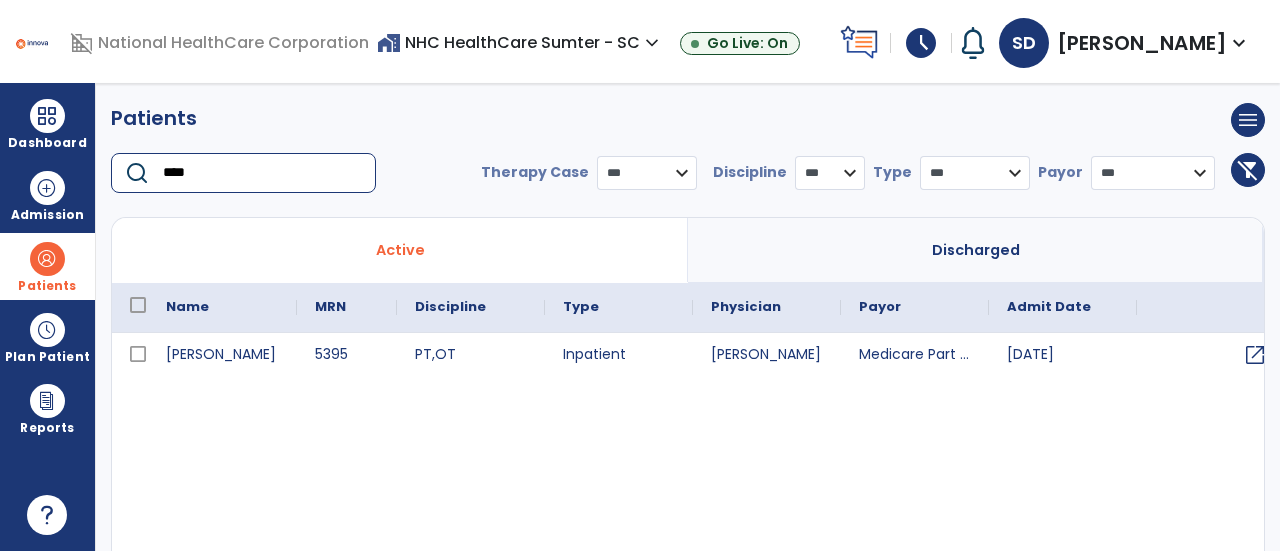 type on "****" 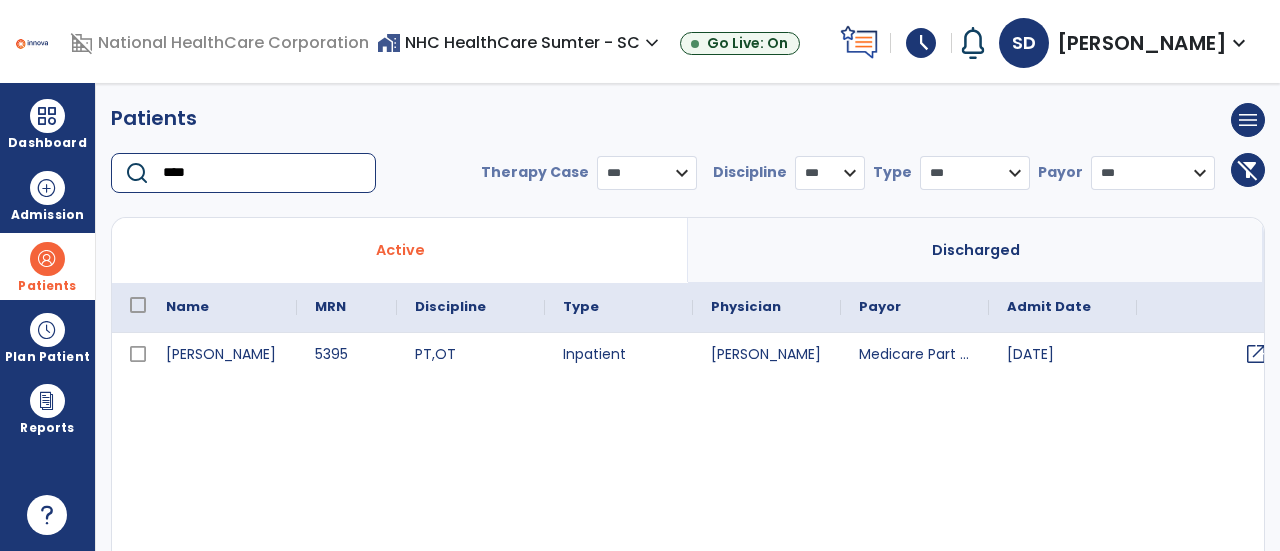 click on "open_in_new" at bounding box center [1256, 354] 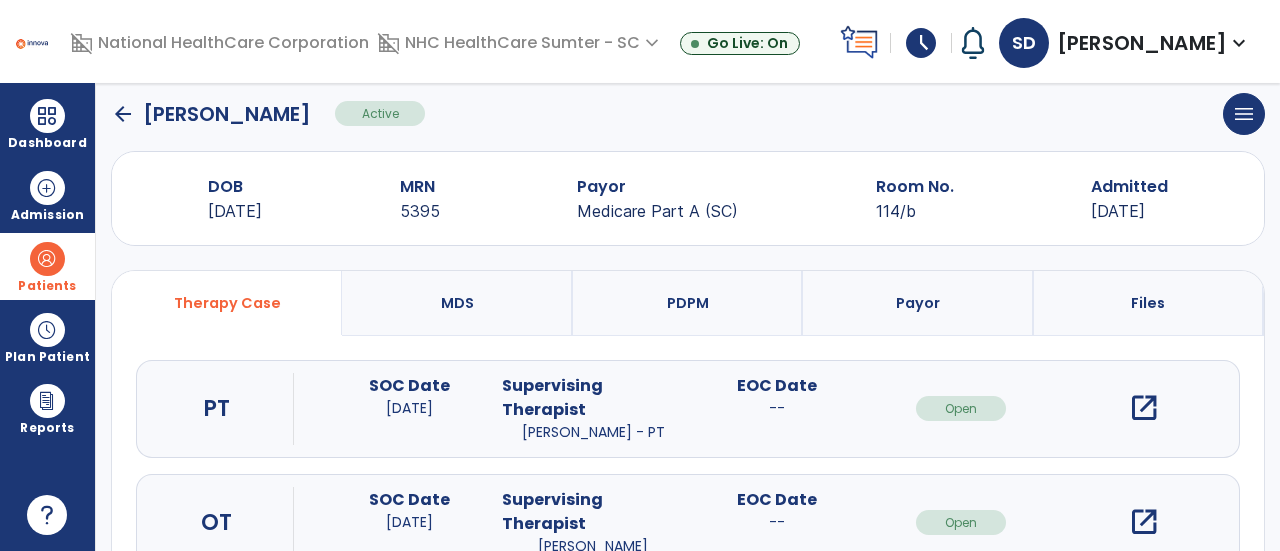scroll, scrollTop: 50, scrollLeft: 0, axis: vertical 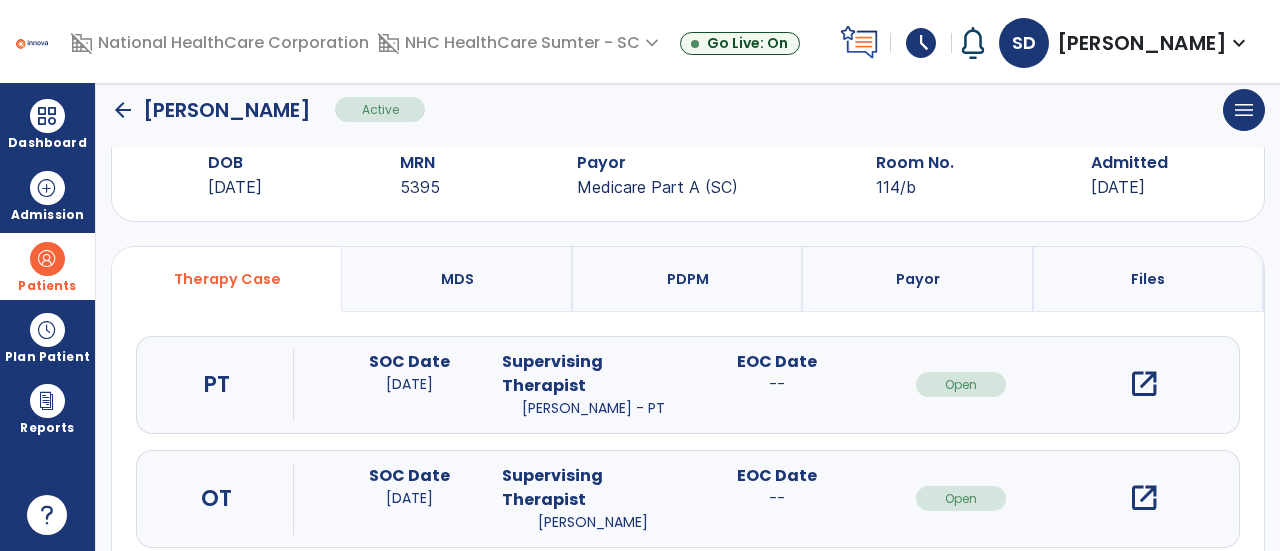 click on "open_in_new" at bounding box center (1144, 384) 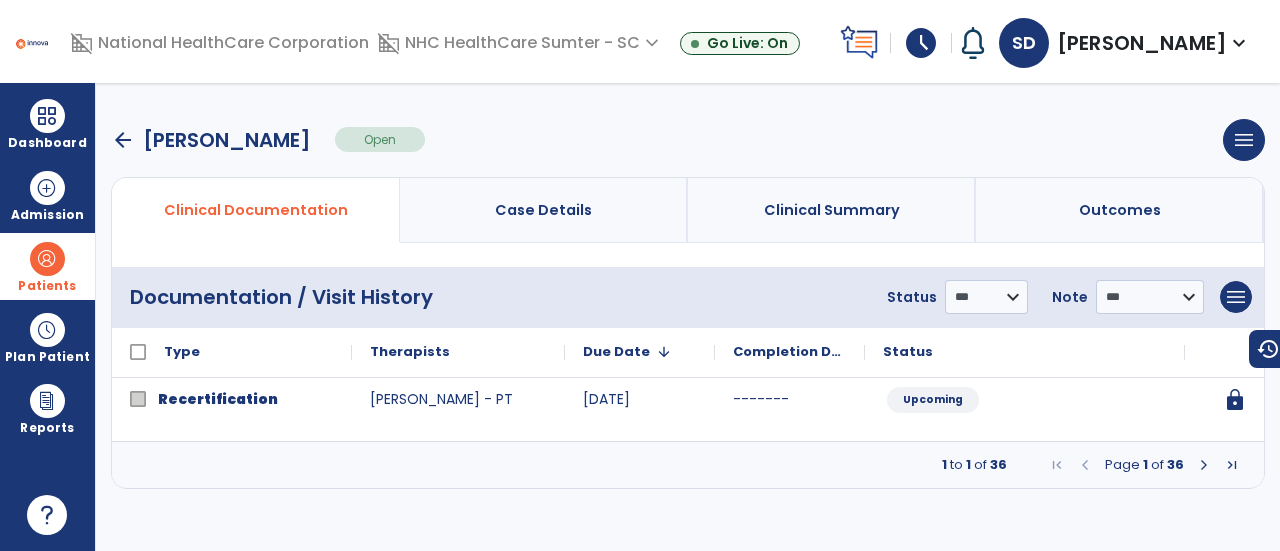 scroll, scrollTop: 0, scrollLeft: 0, axis: both 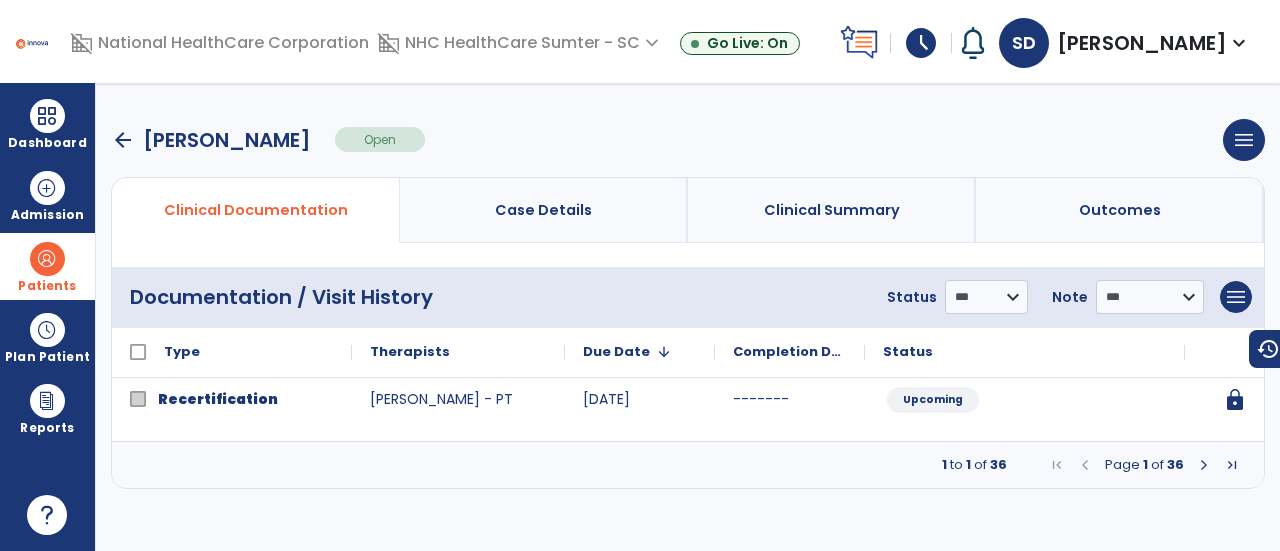 click at bounding box center [1204, 465] 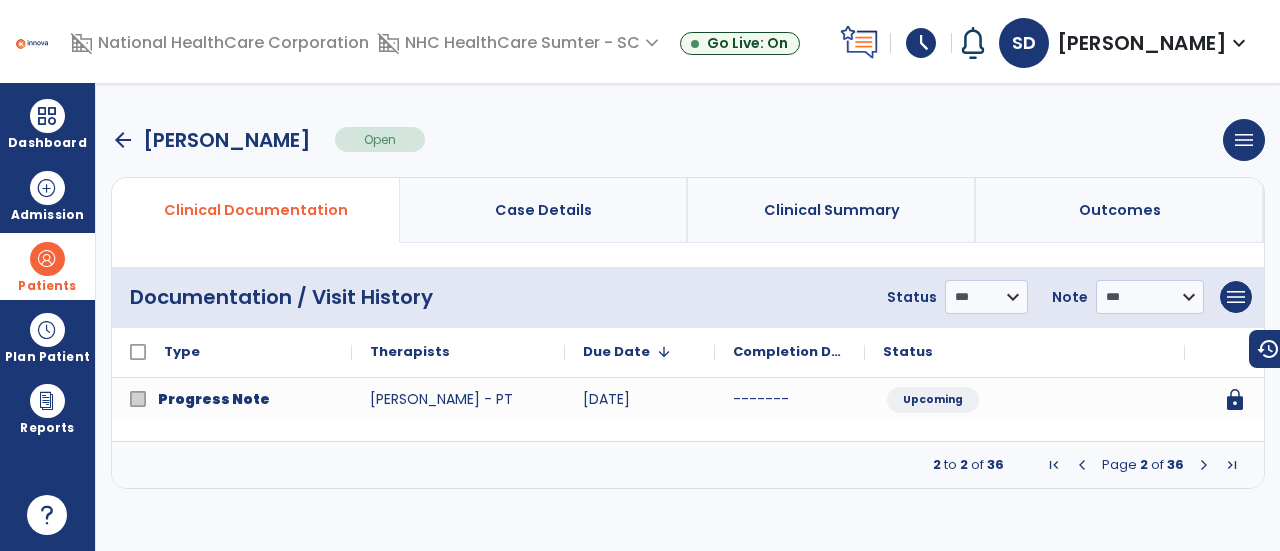 click at bounding box center [1204, 465] 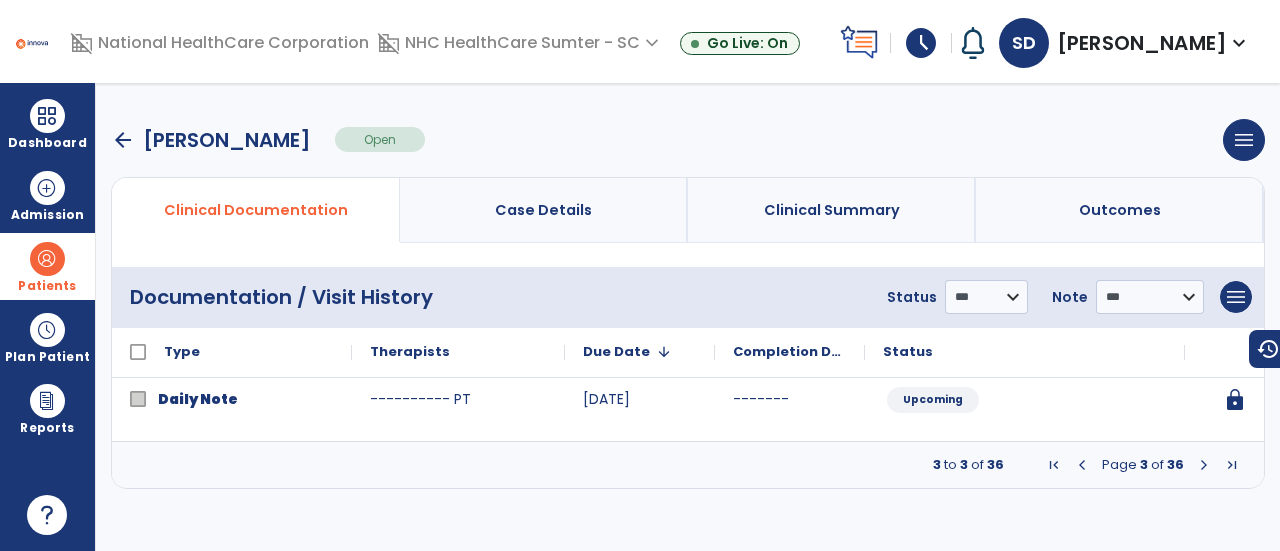 click at bounding box center [1204, 465] 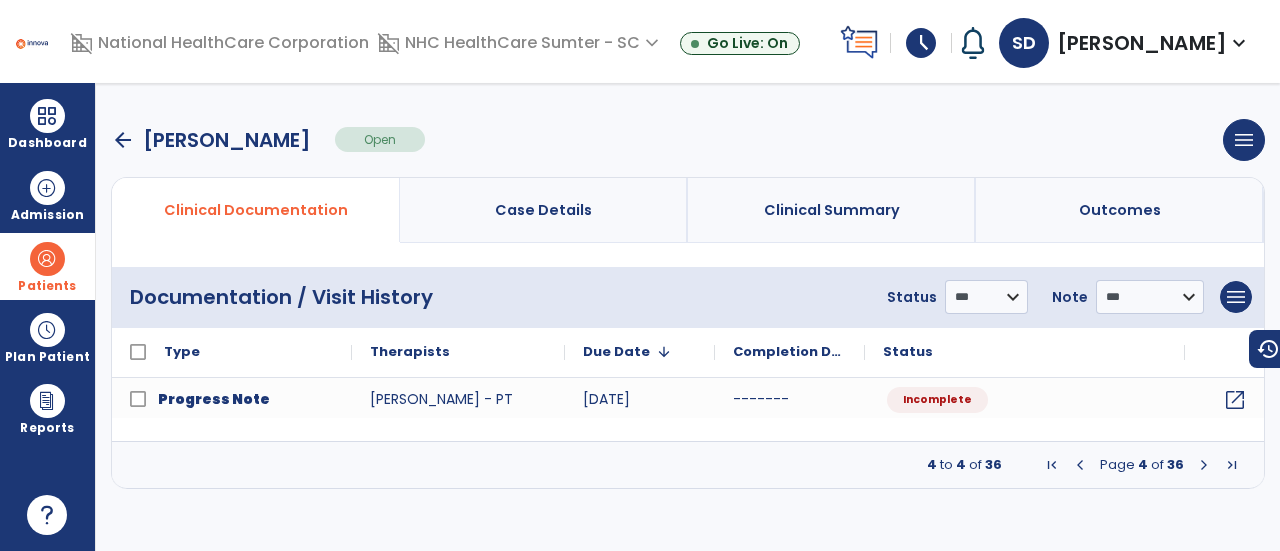 click at bounding box center [1204, 465] 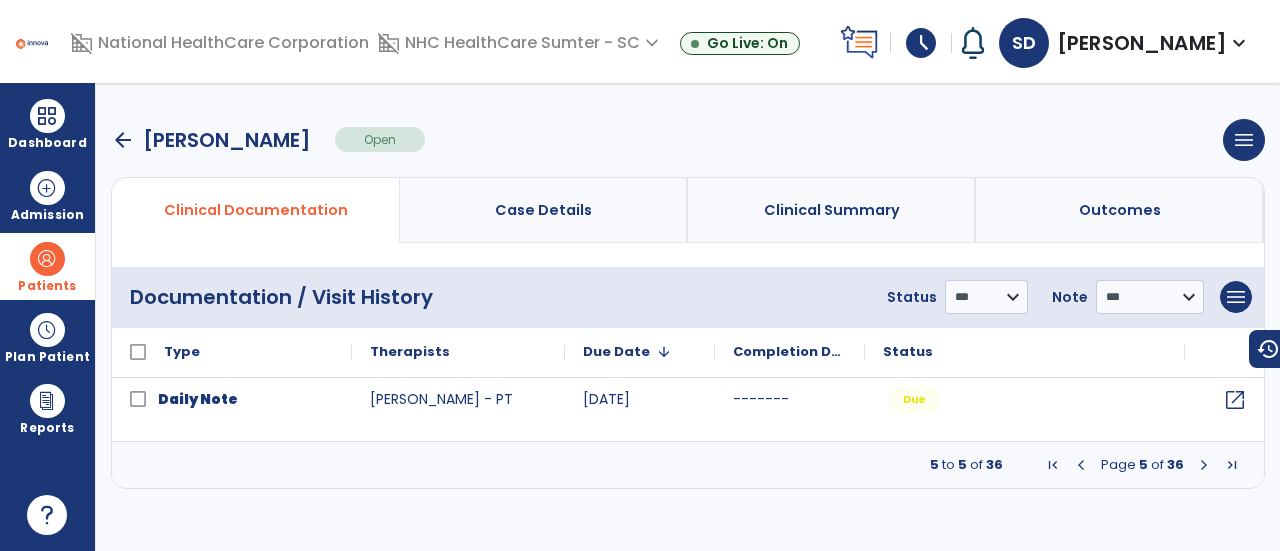 click at bounding box center [1204, 465] 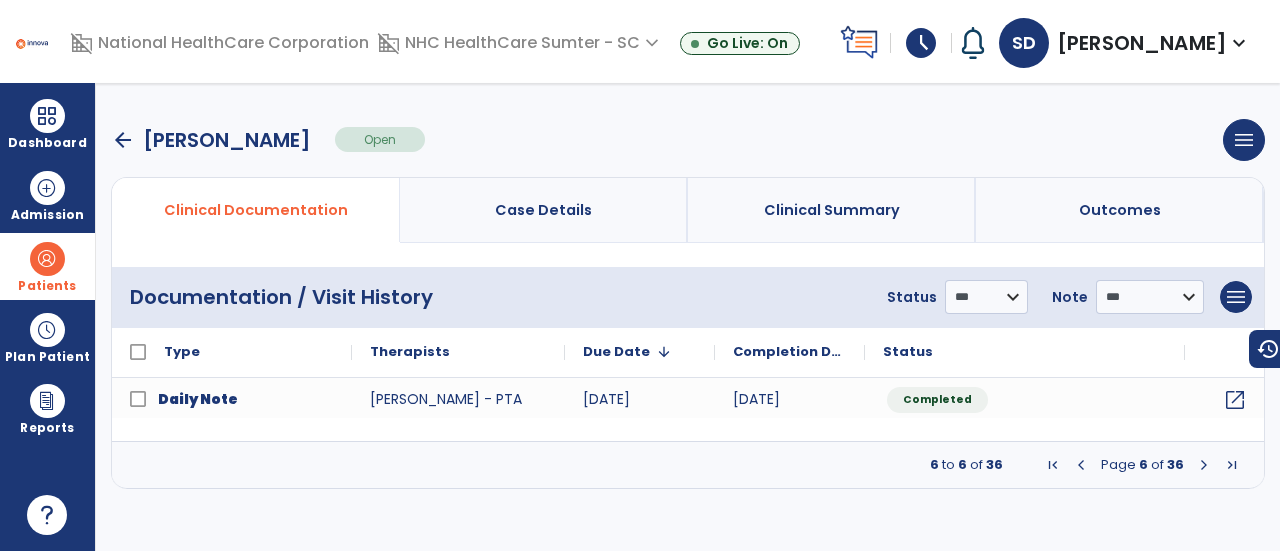 click at bounding box center [1204, 465] 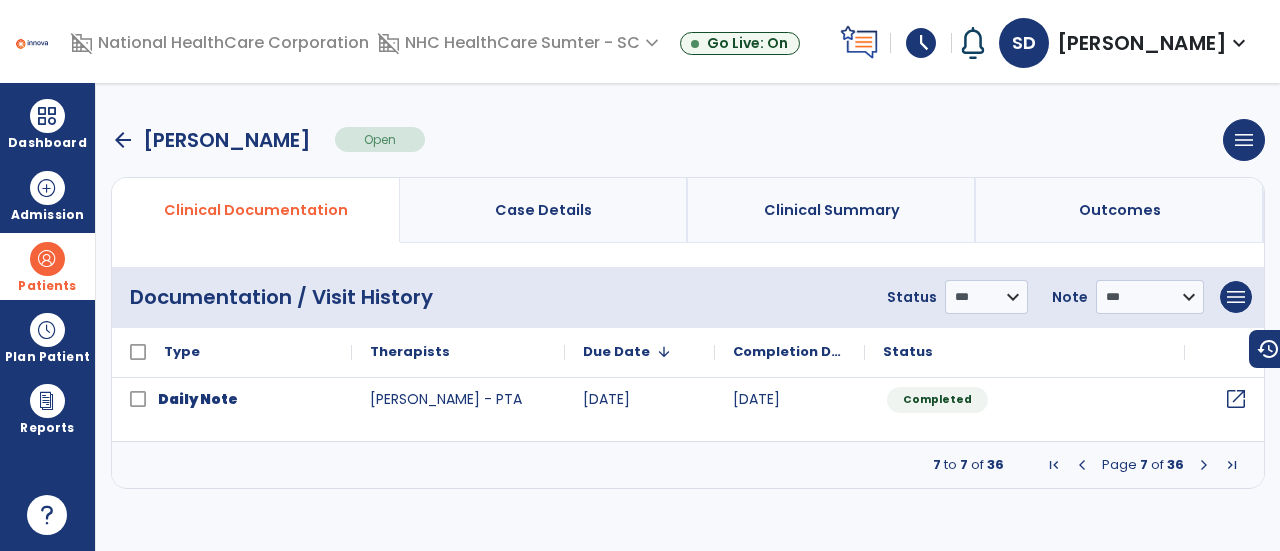 click on "open_in_new" 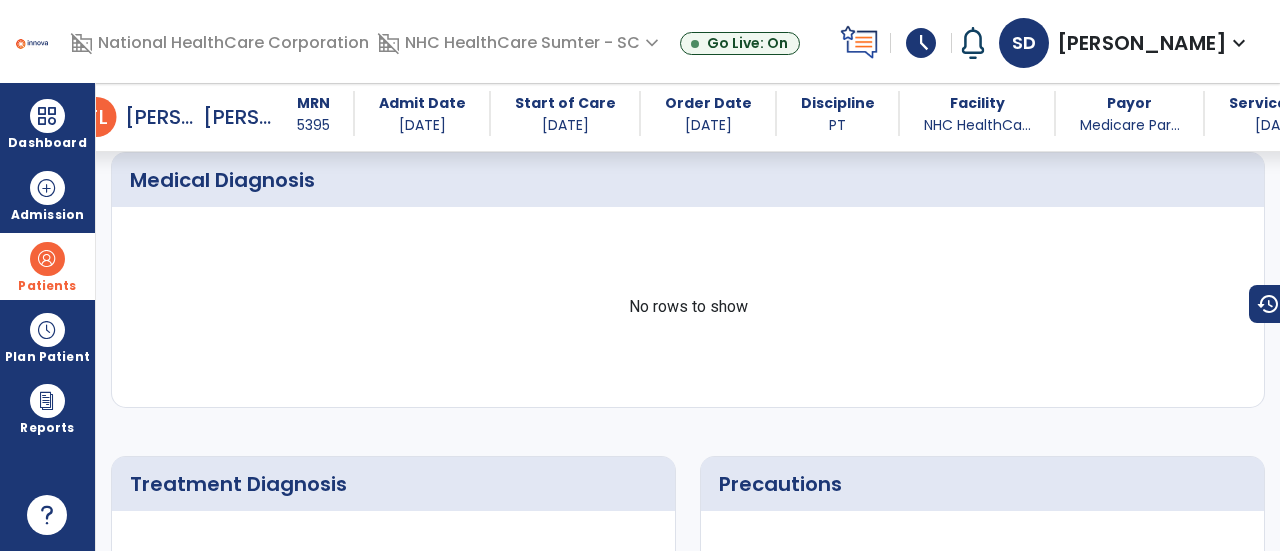 scroll, scrollTop: 0, scrollLeft: 0, axis: both 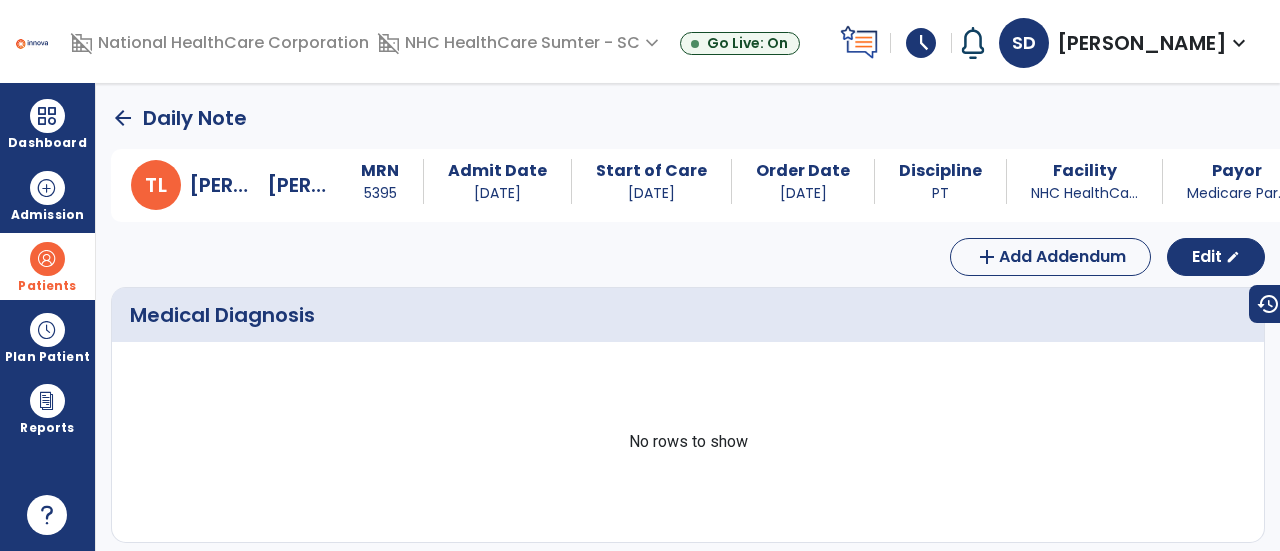 click on "arrow_back" 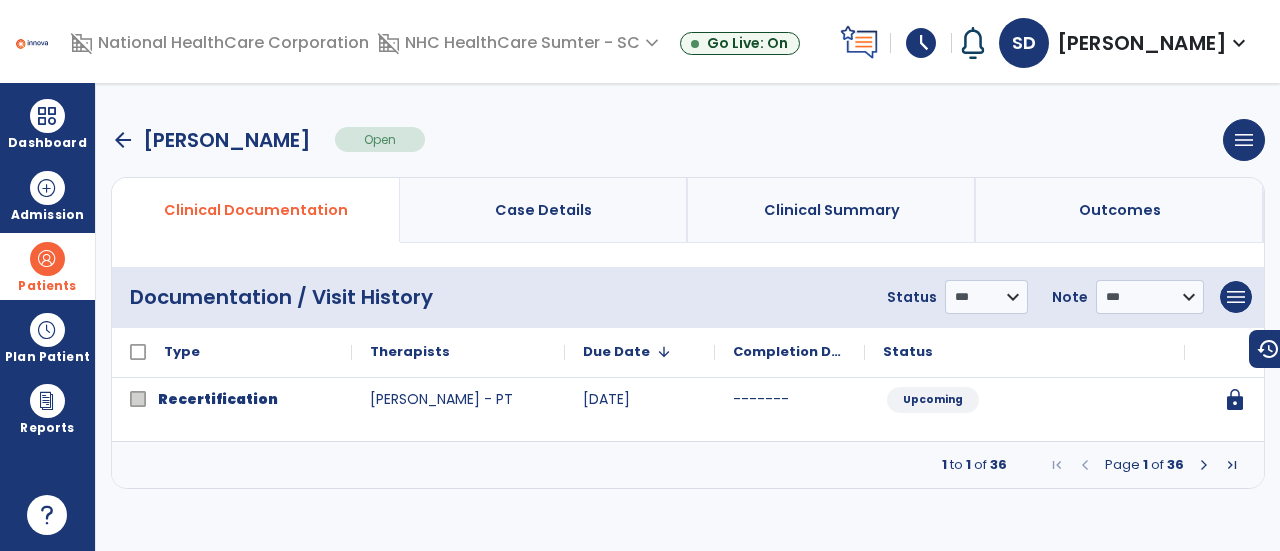 click at bounding box center [1204, 465] 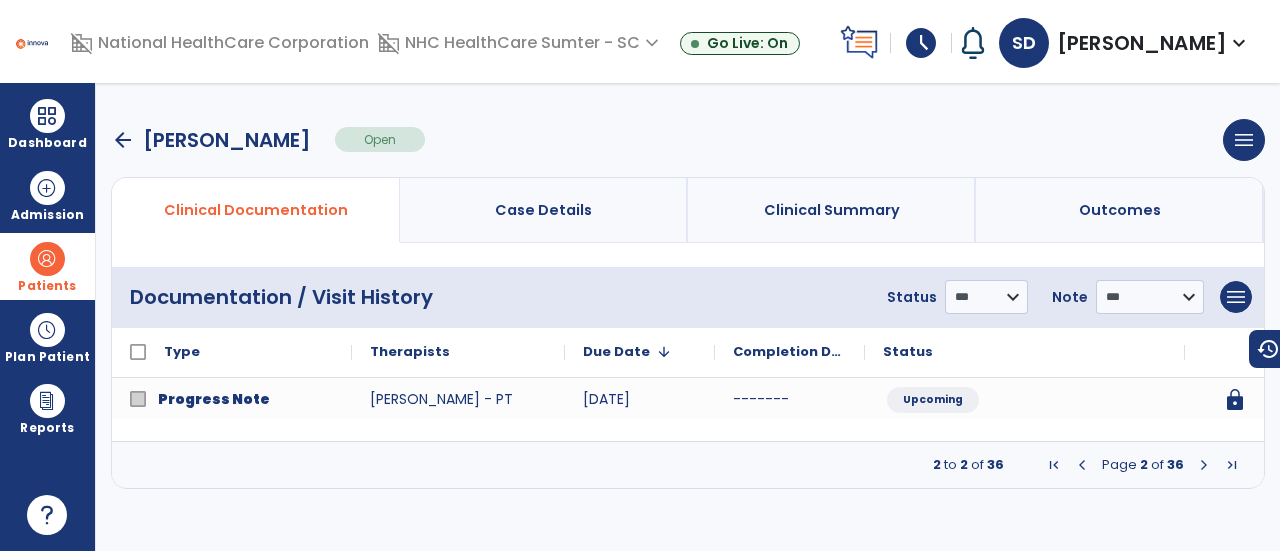 click at bounding box center (1204, 465) 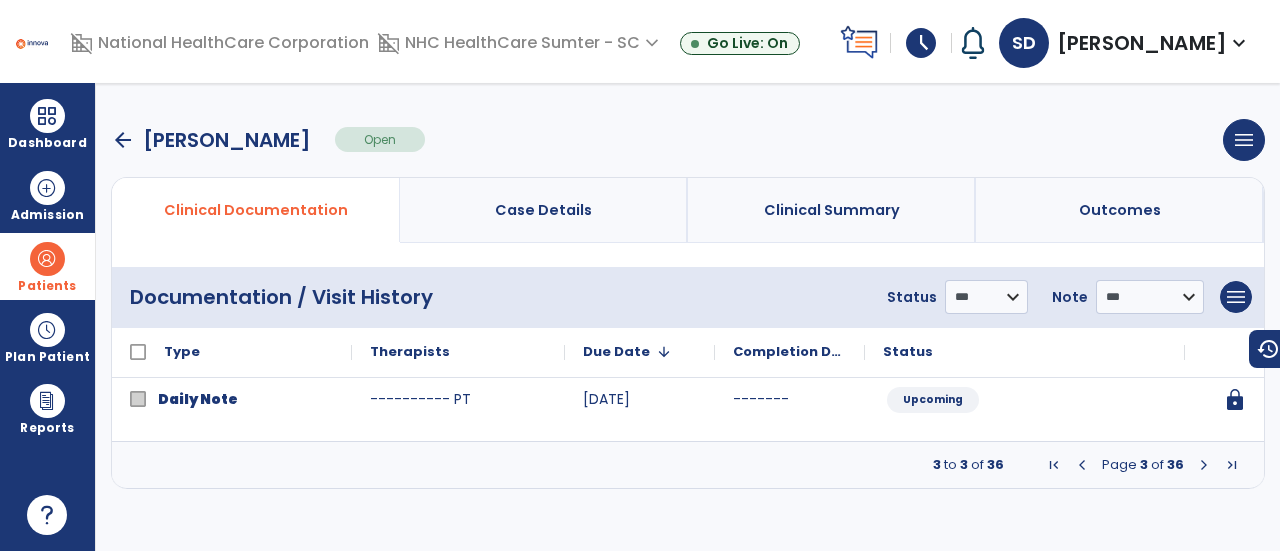 click at bounding box center (1204, 465) 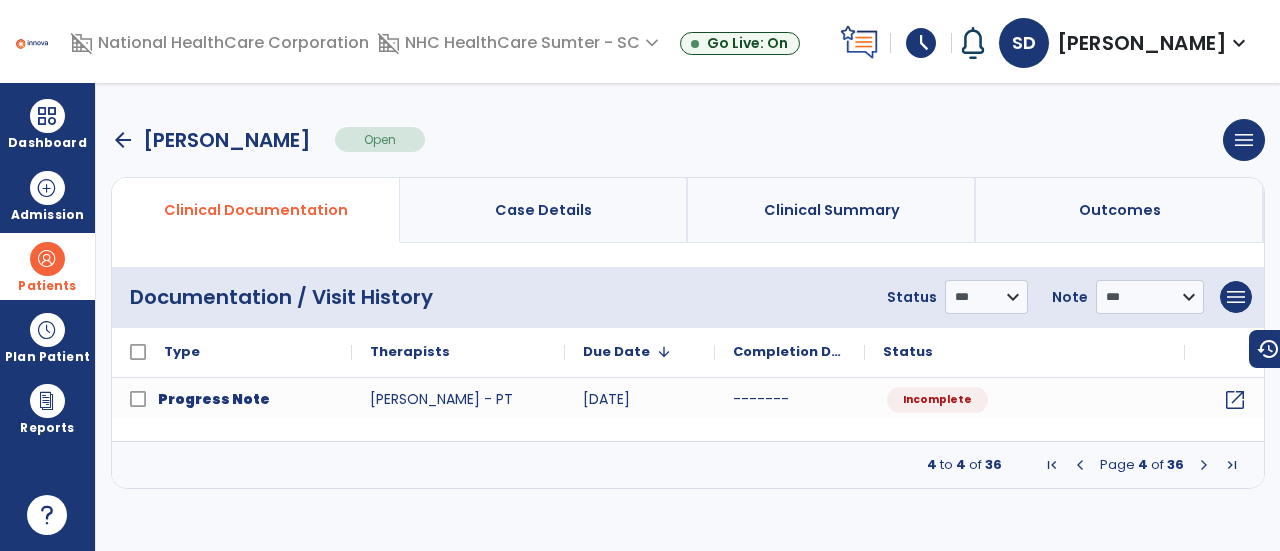 click at bounding box center (1204, 465) 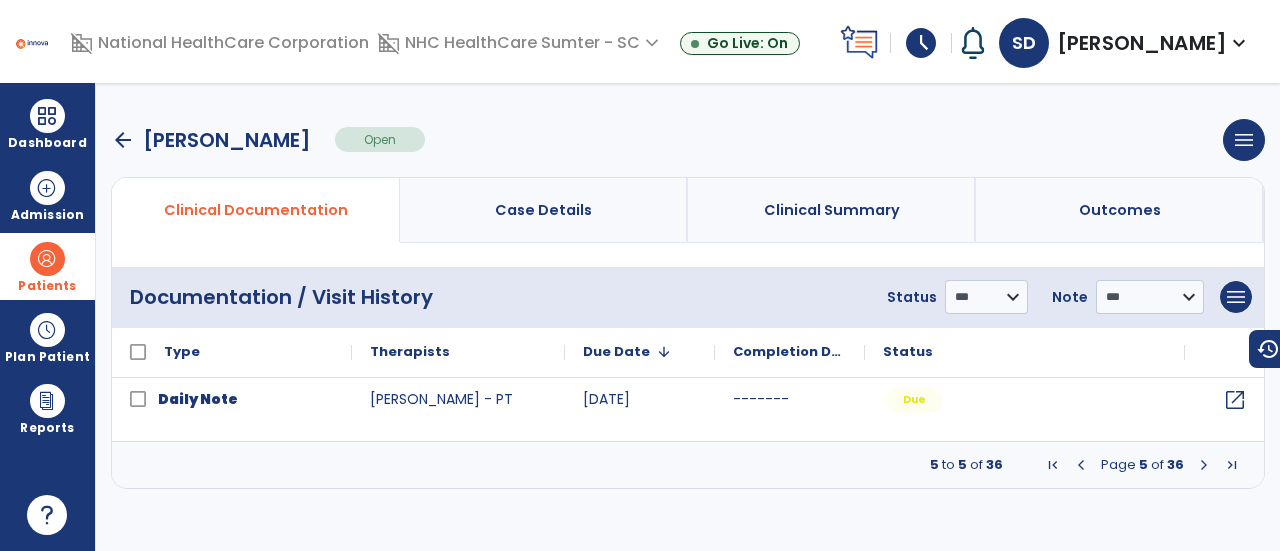 click at bounding box center [1204, 465] 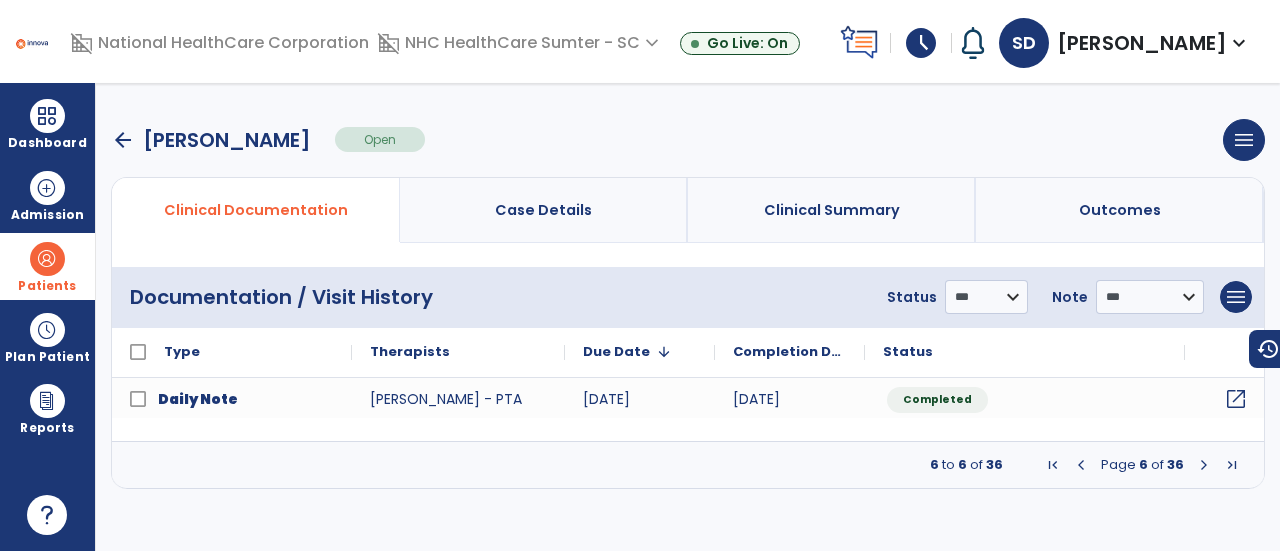 click on "open_in_new" 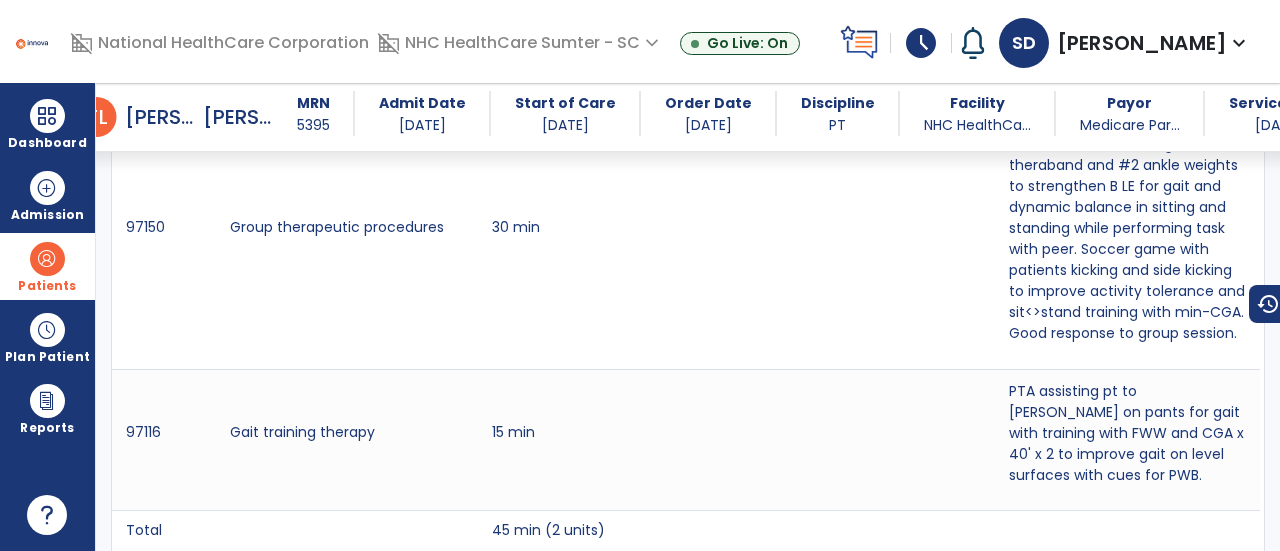 scroll, scrollTop: 1429, scrollLeft: 0, axis: vertical 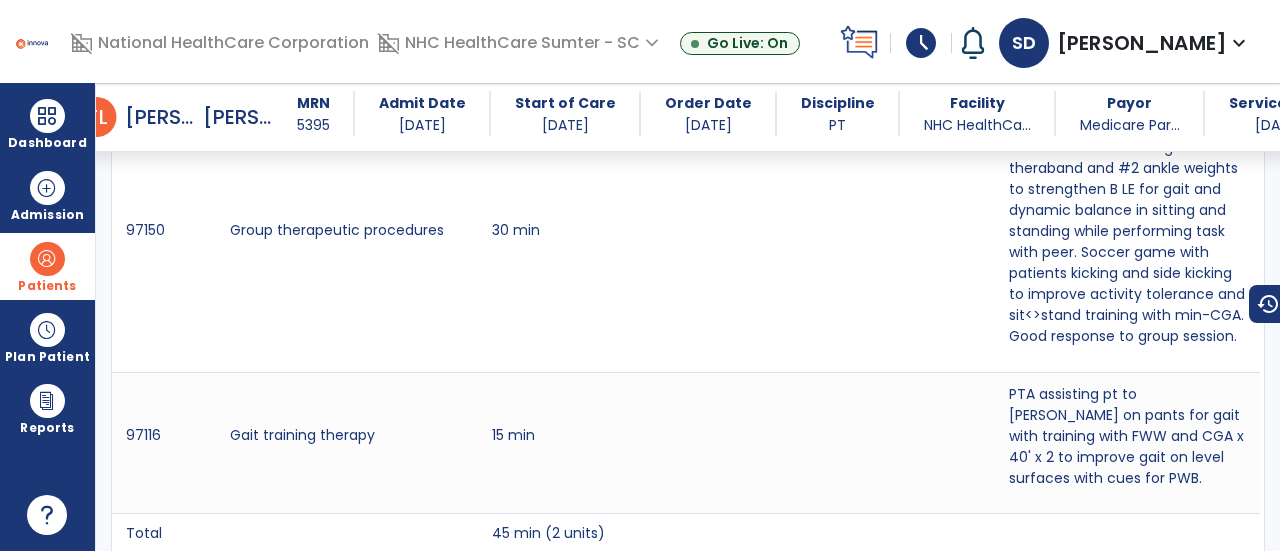 click at bounding box center (1129, 541) 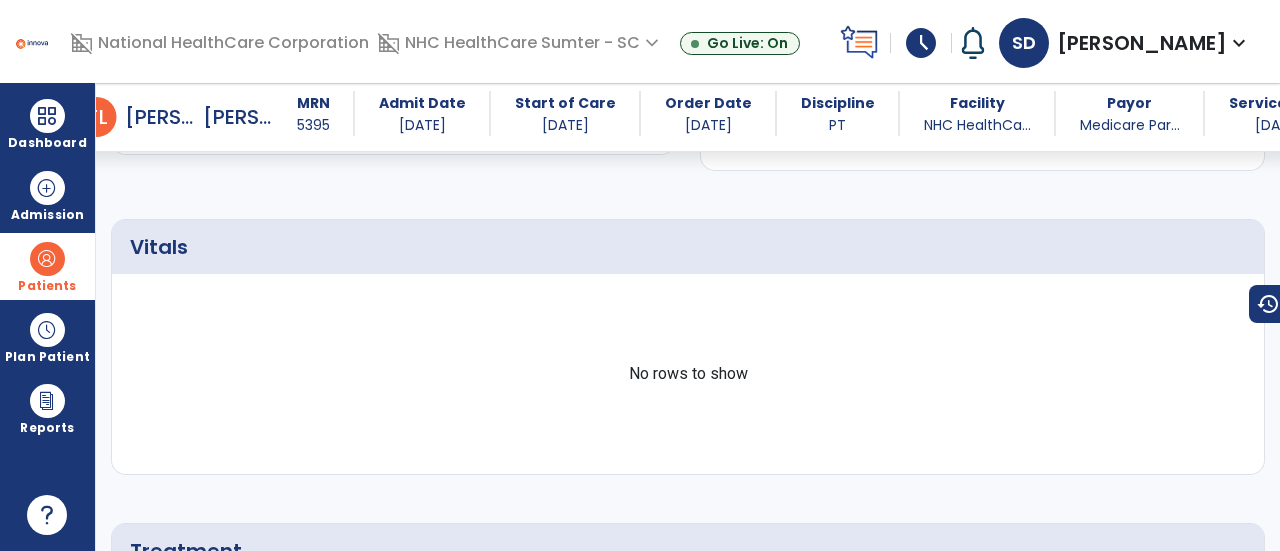 scroll, scrollTop: 904, scrollLeft: 0, axis: vertical 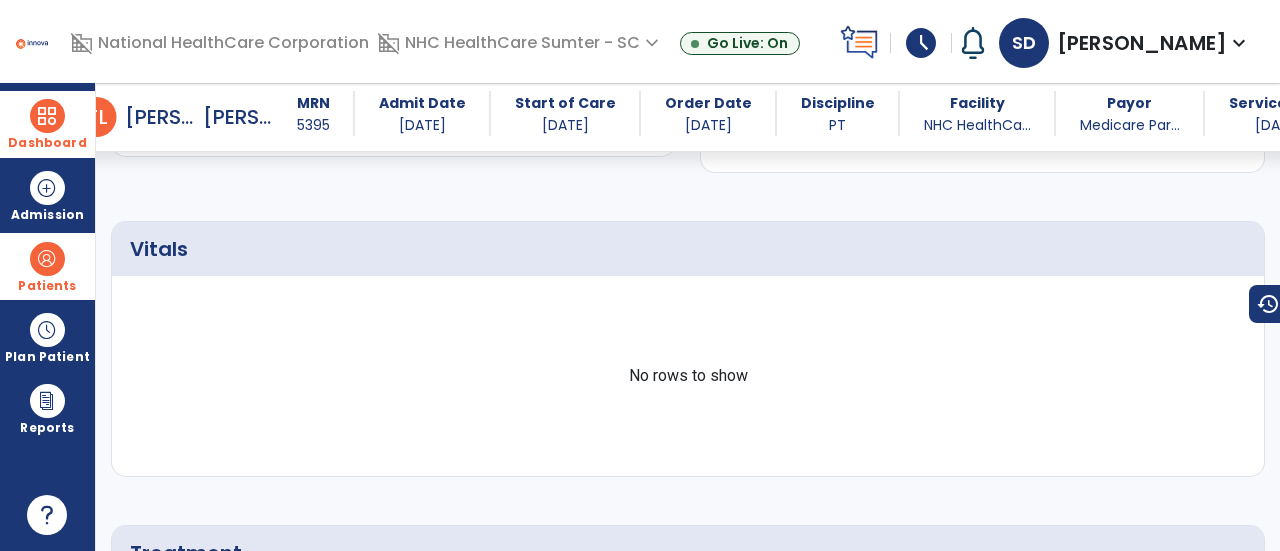 click at bounding box center [47, 116] 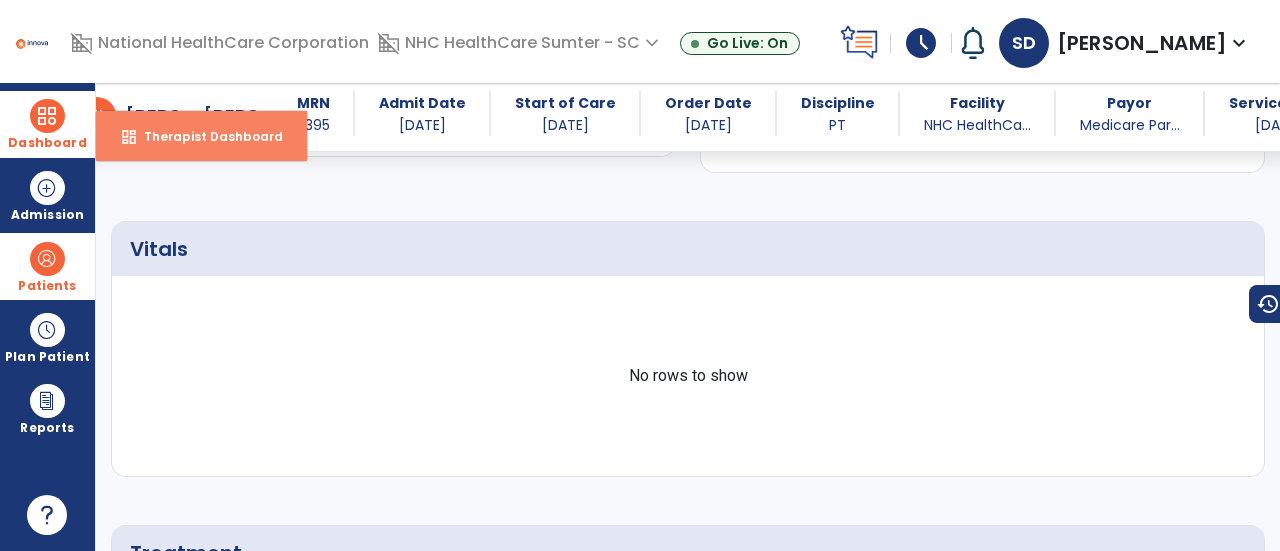 click on "Therapist Dashboard" at bounding box center (205, 136) 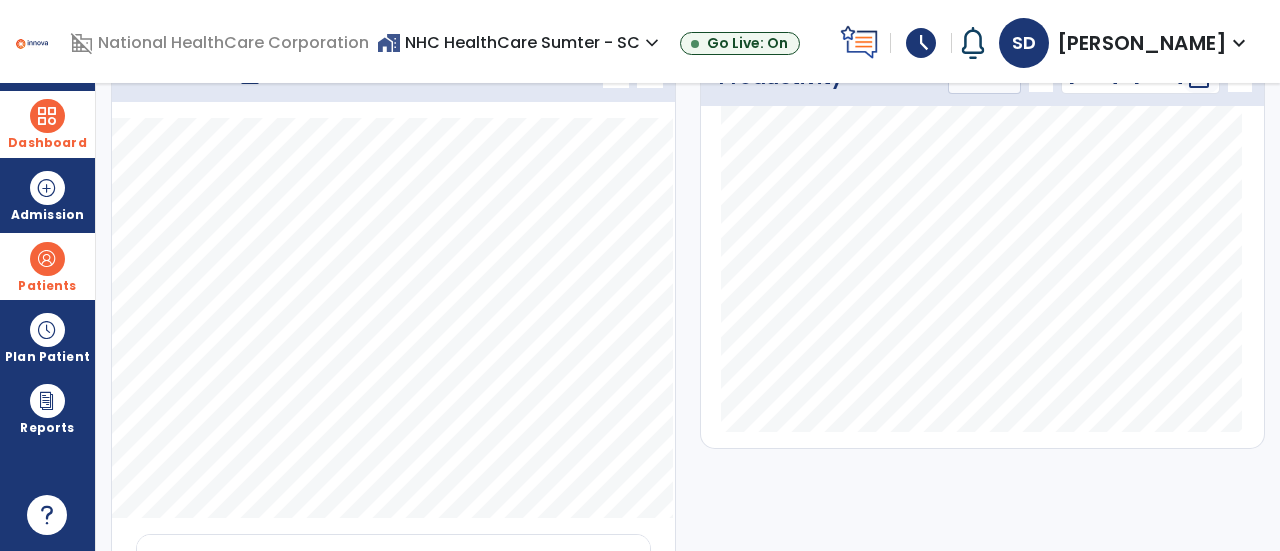 scroll, scrollTop: 0, scrollLeft: 0, axis: both 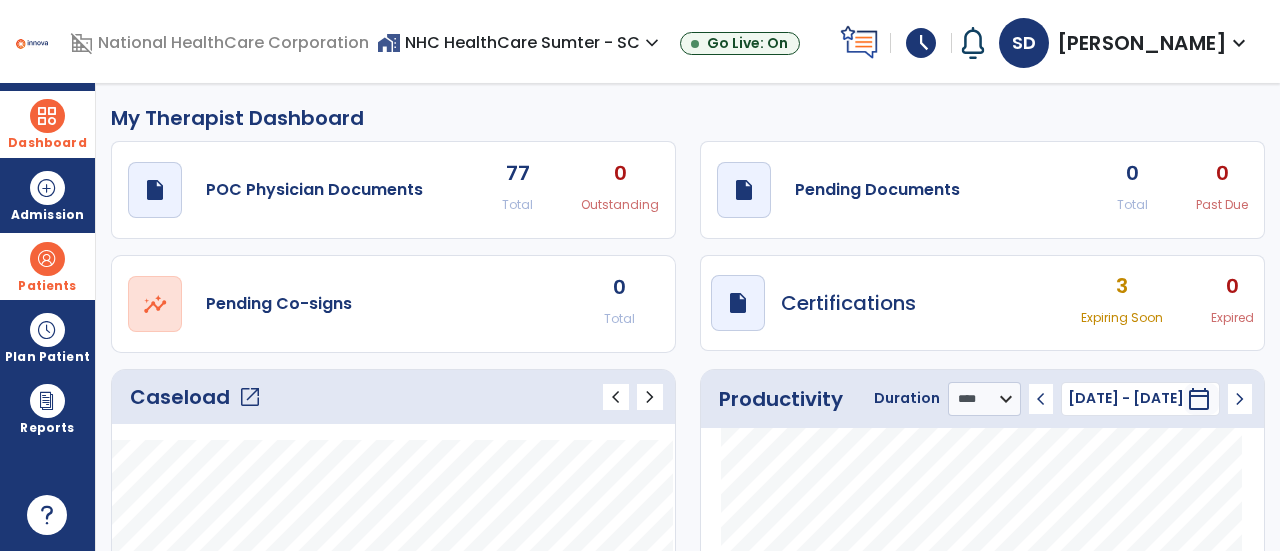 click on "open_in_new" 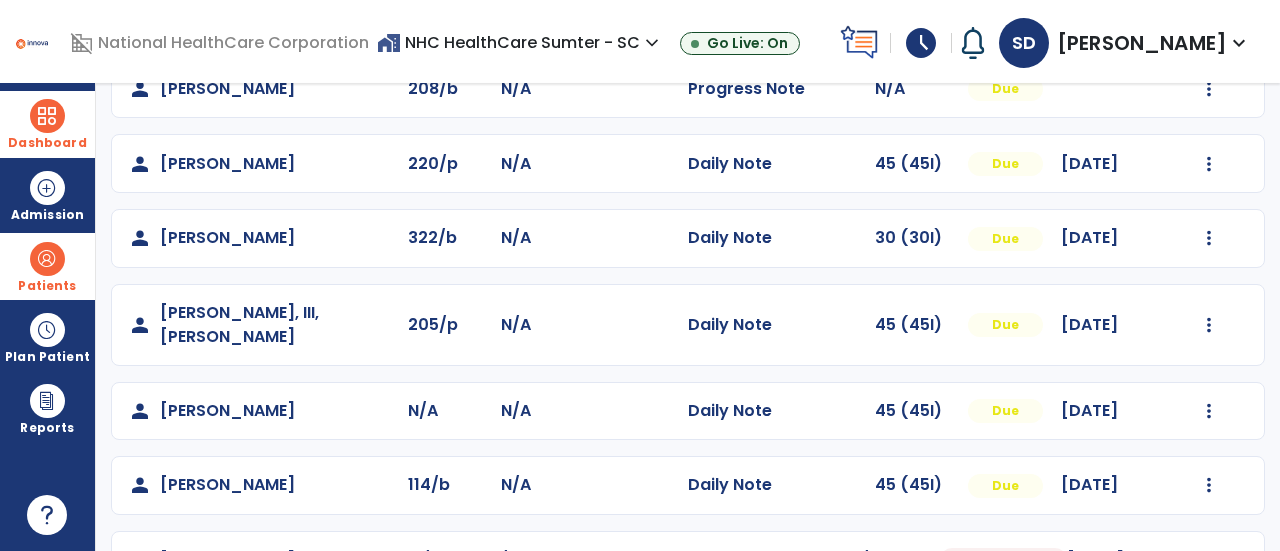 scroll, scrollTop: 407, scrollLeft: 0, axis: vertical 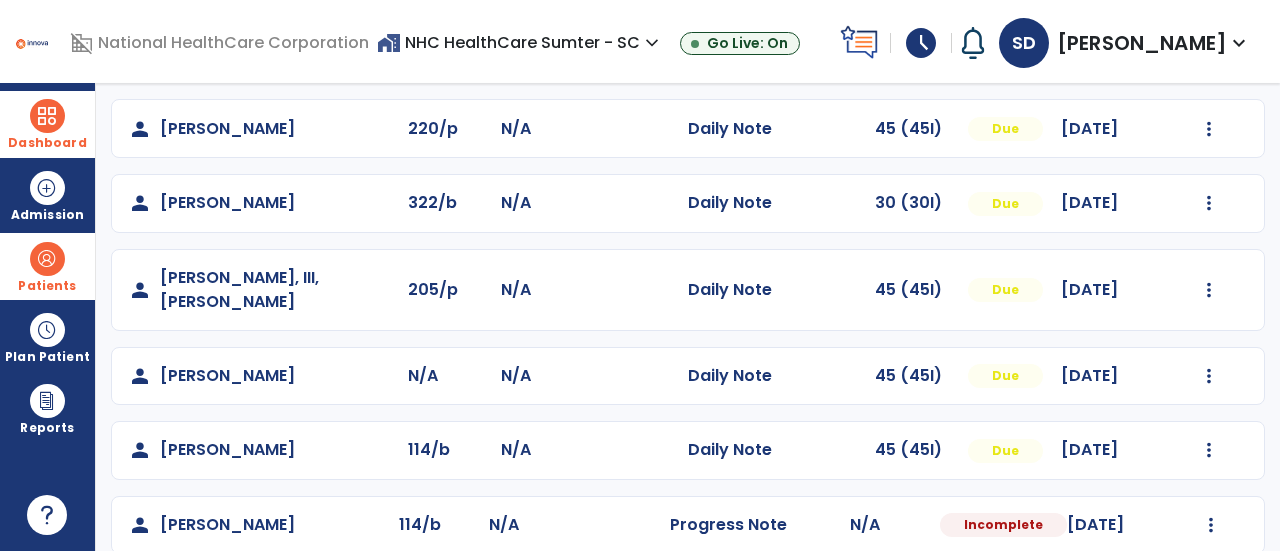 click on "Mark Visit As Complete   Reset Note   Open Document   G + C Mins" 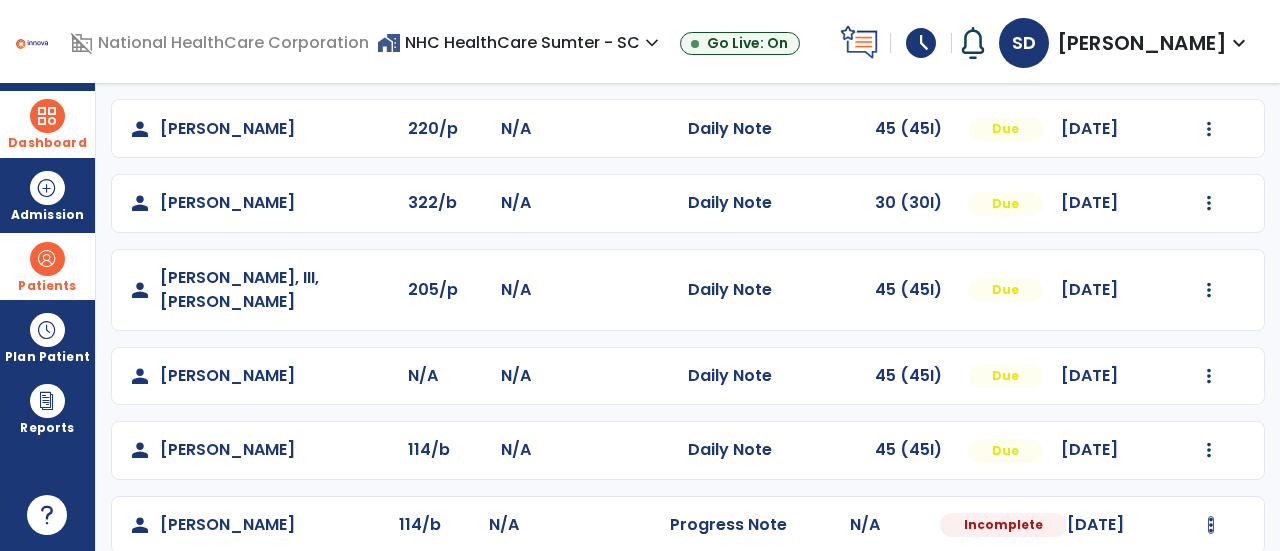 click at bounding box center [1209, -95] 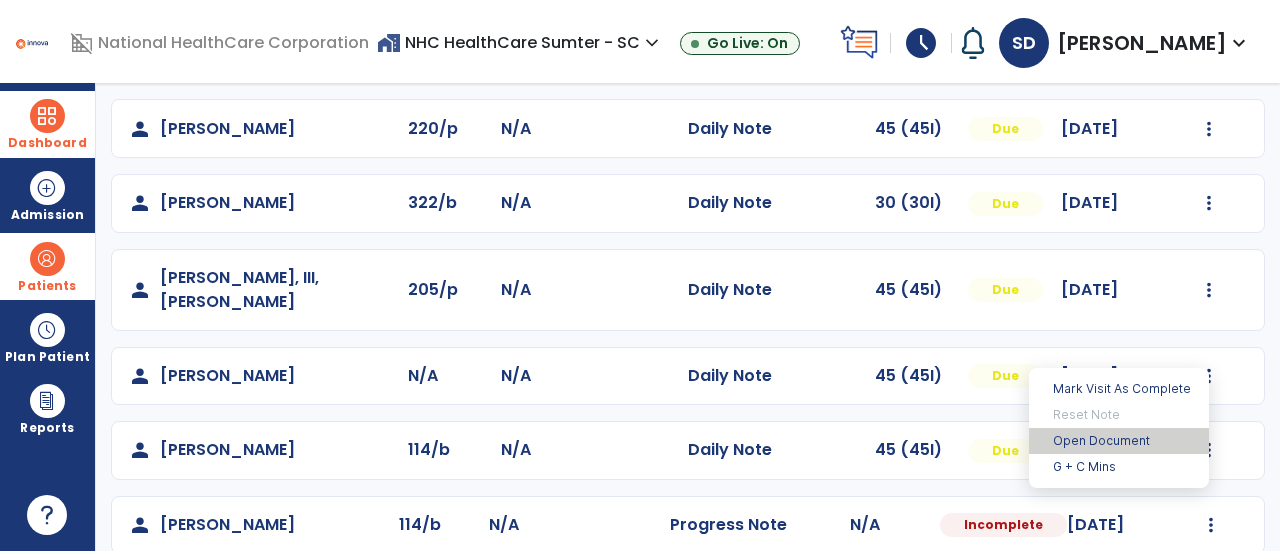 click on "Open Document" at bounding box center (1119, 441) 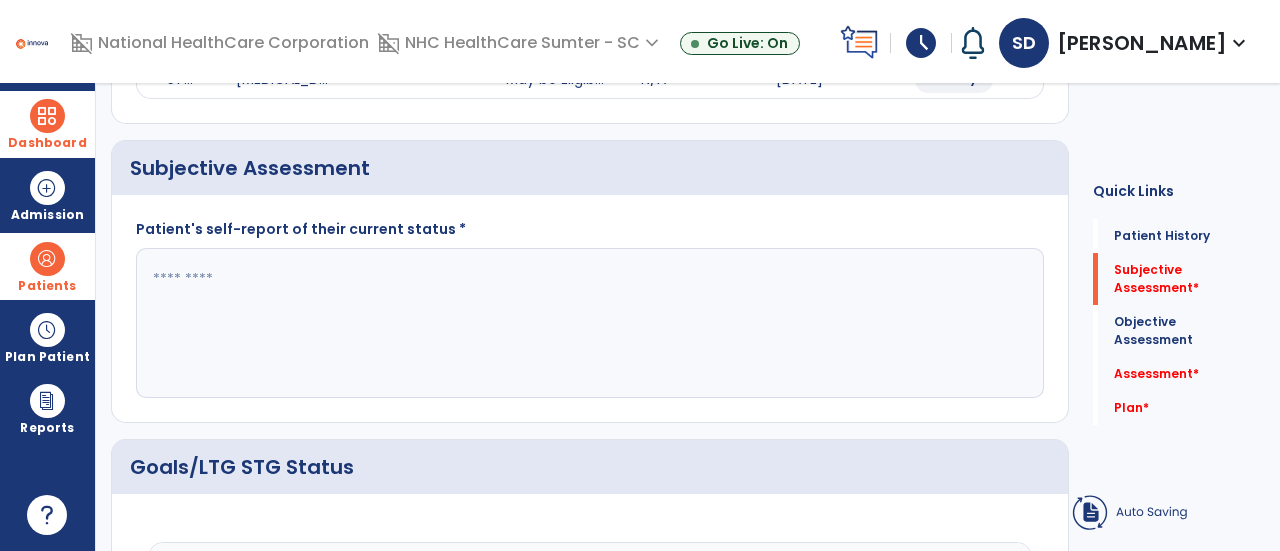 click 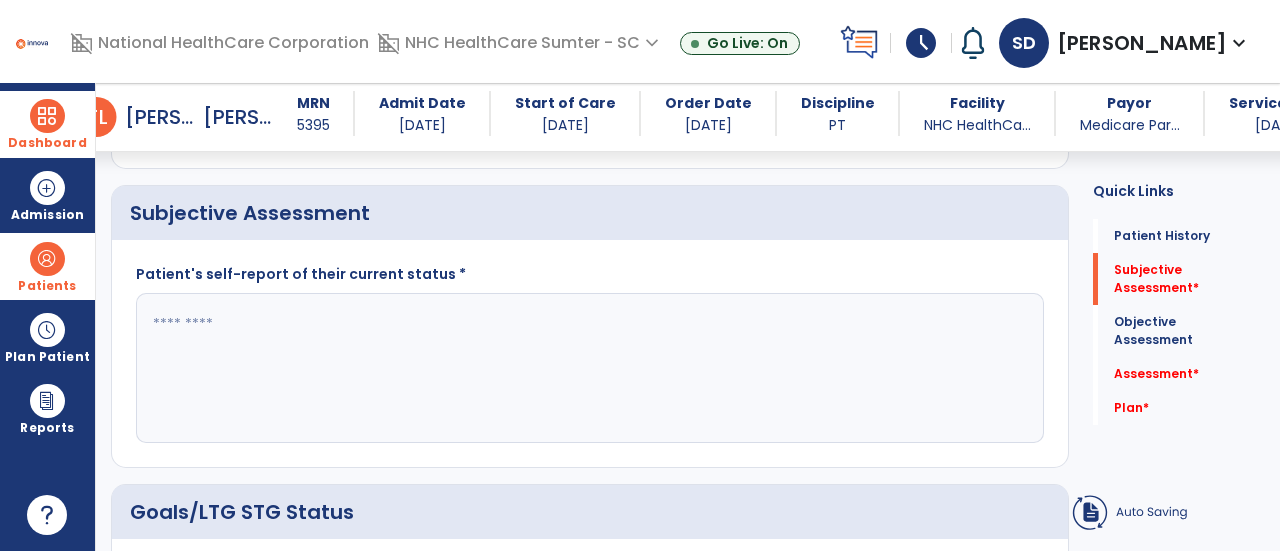 scroll, scrollTop: 0, scrollLeft: 0, axis: both 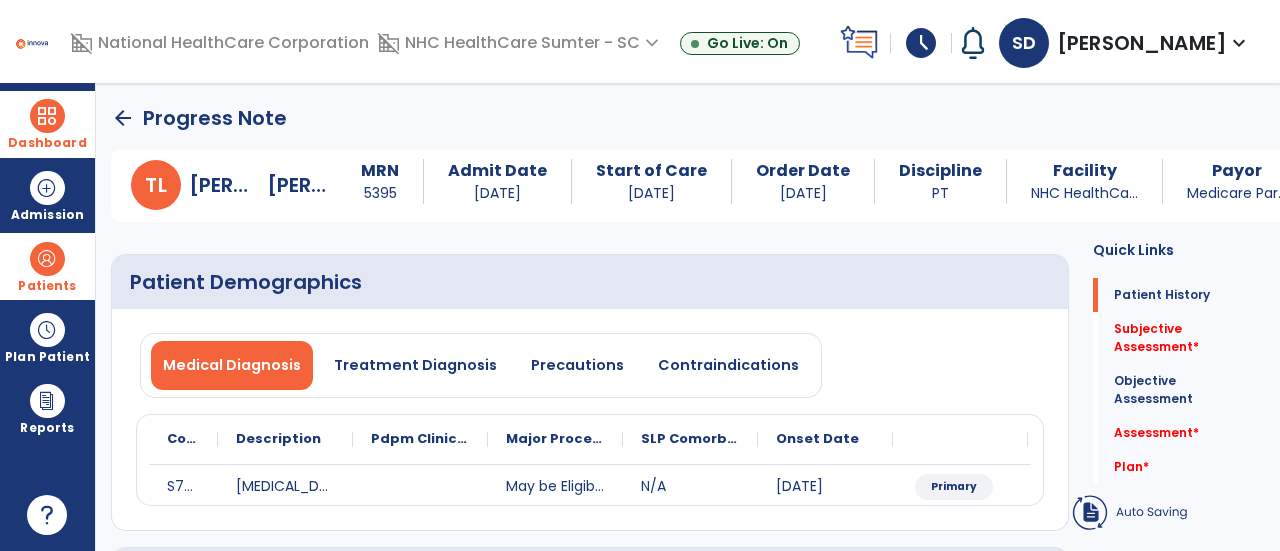click on "arrow_back" 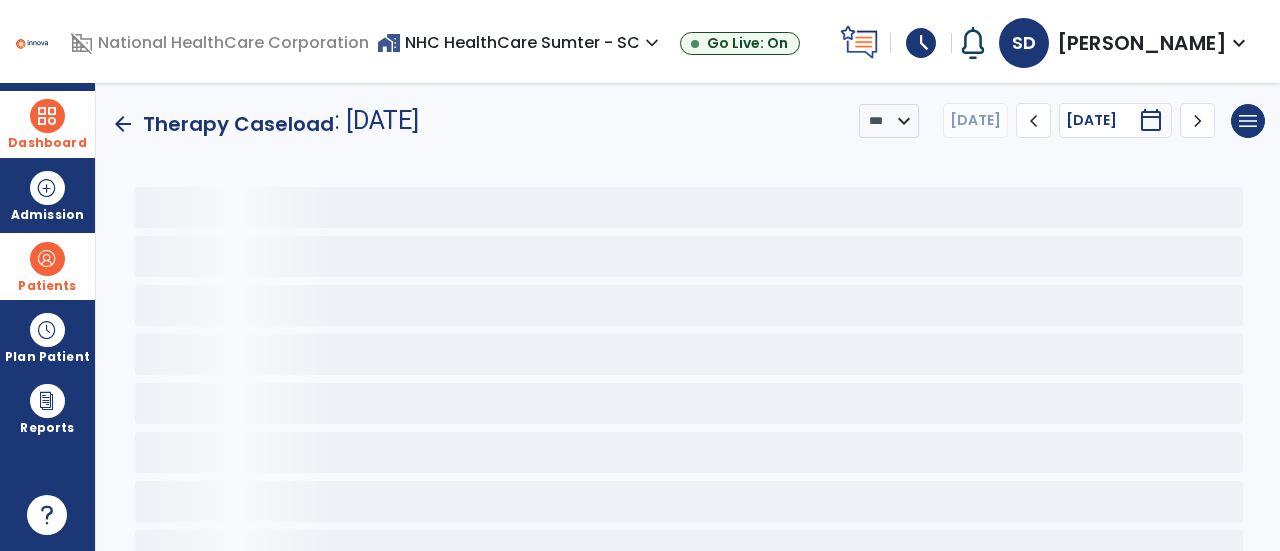 click on "arrow_back" 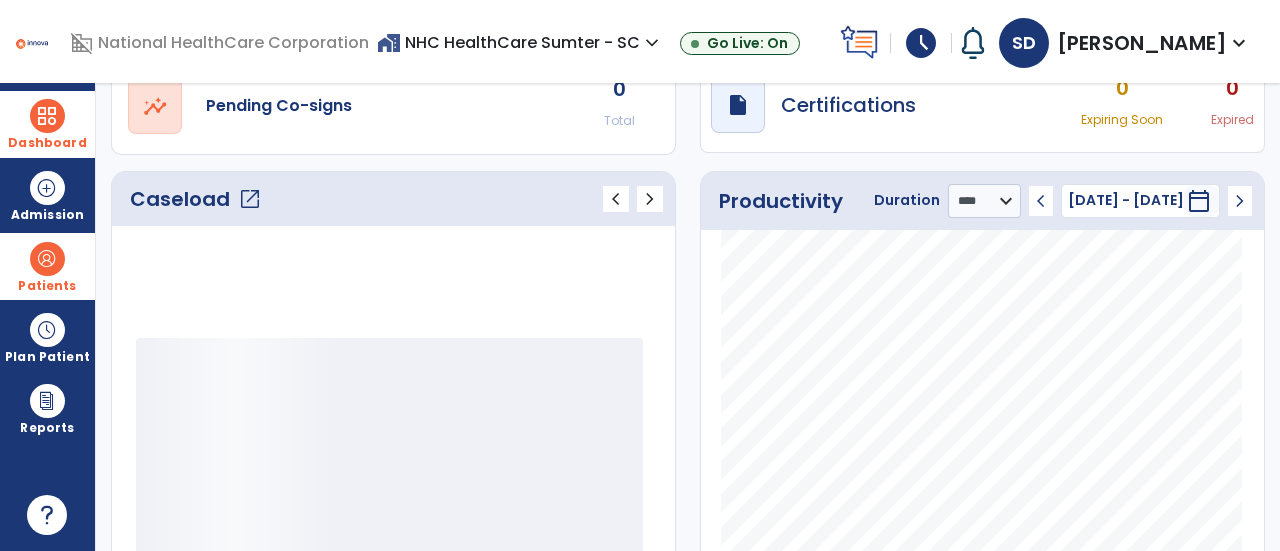click on "open_in_new" 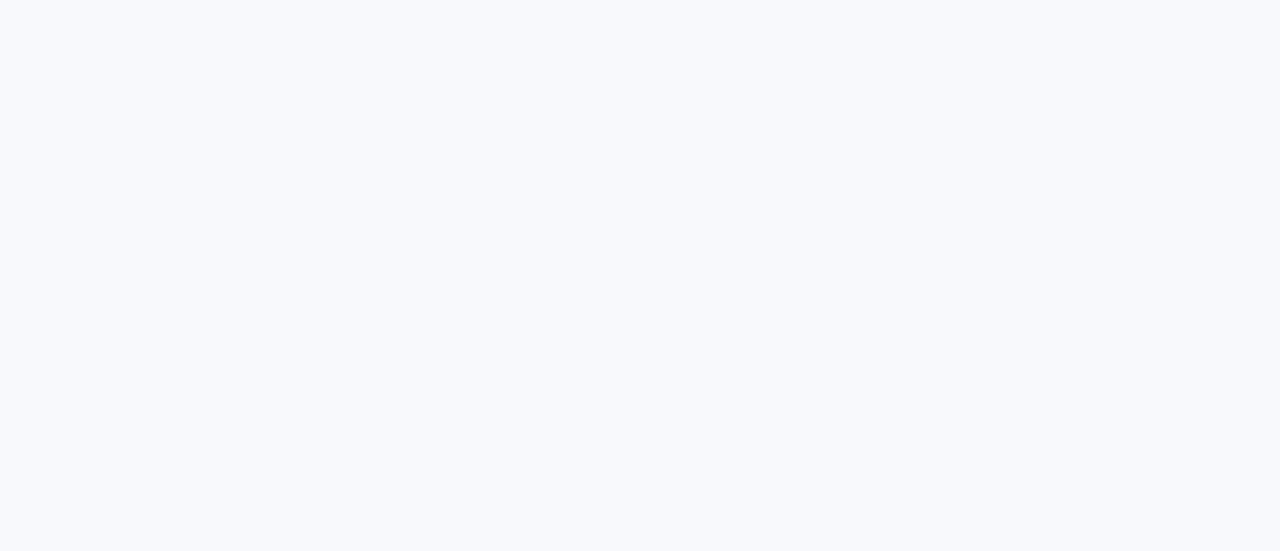 scroll, scrollTop: 0, scrollLeft: 0, axis: both 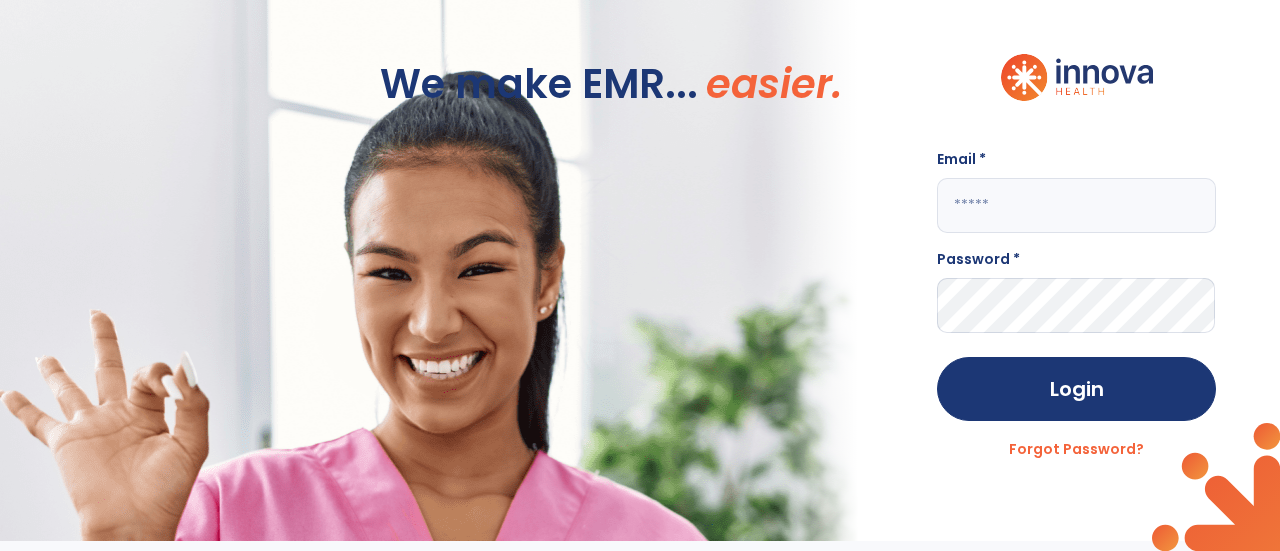 click 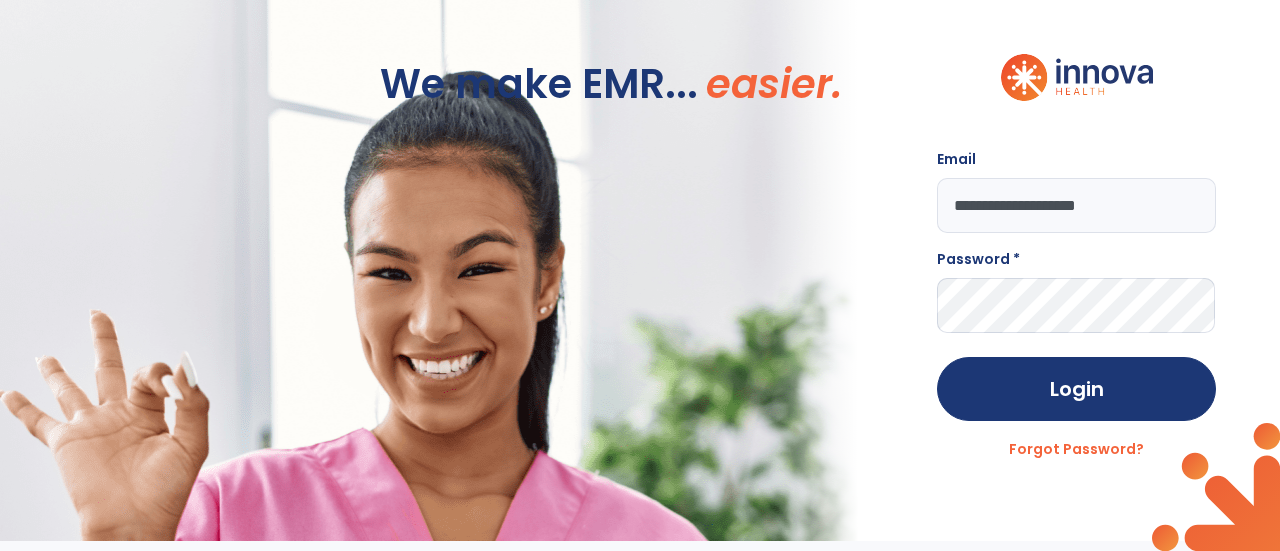 type on "**********" 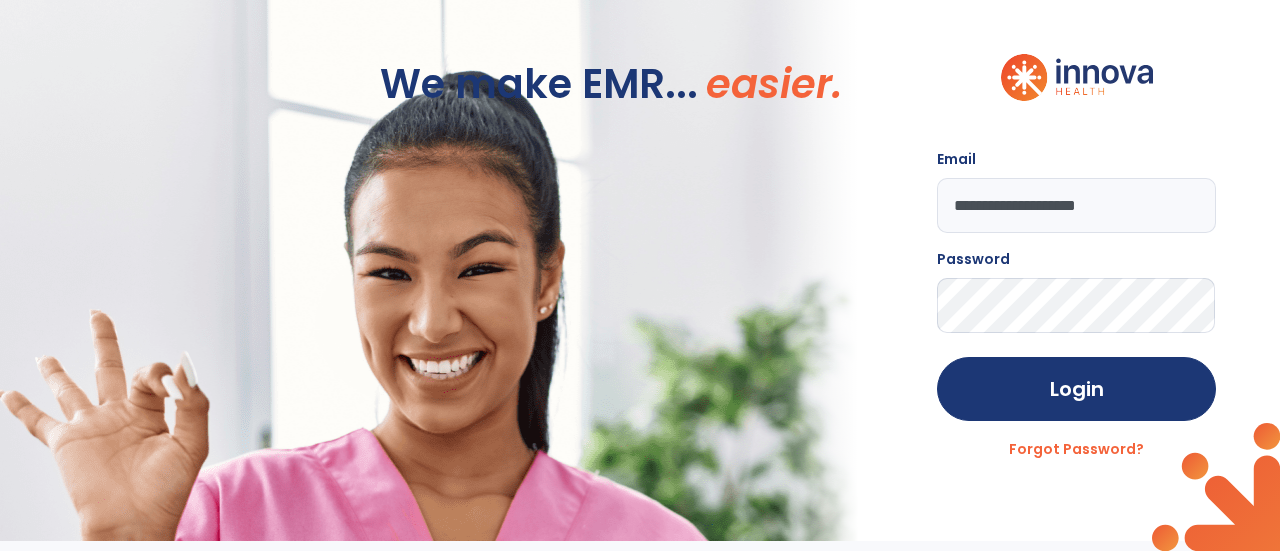 click on "Login" 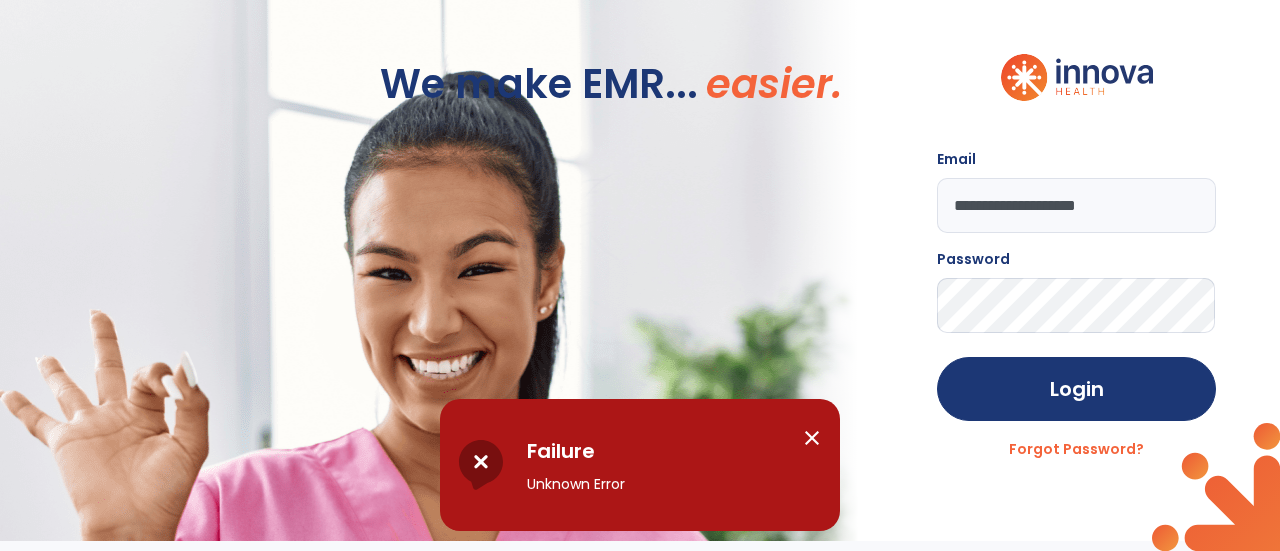 click on "close" at bounding box center [812, 438] 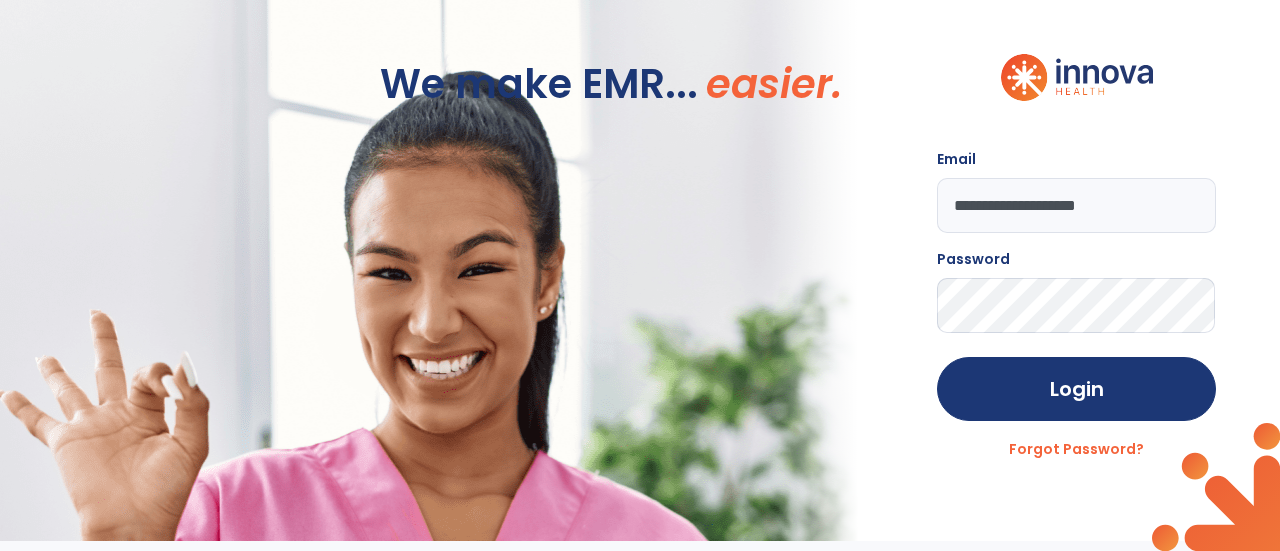 click on "Login" 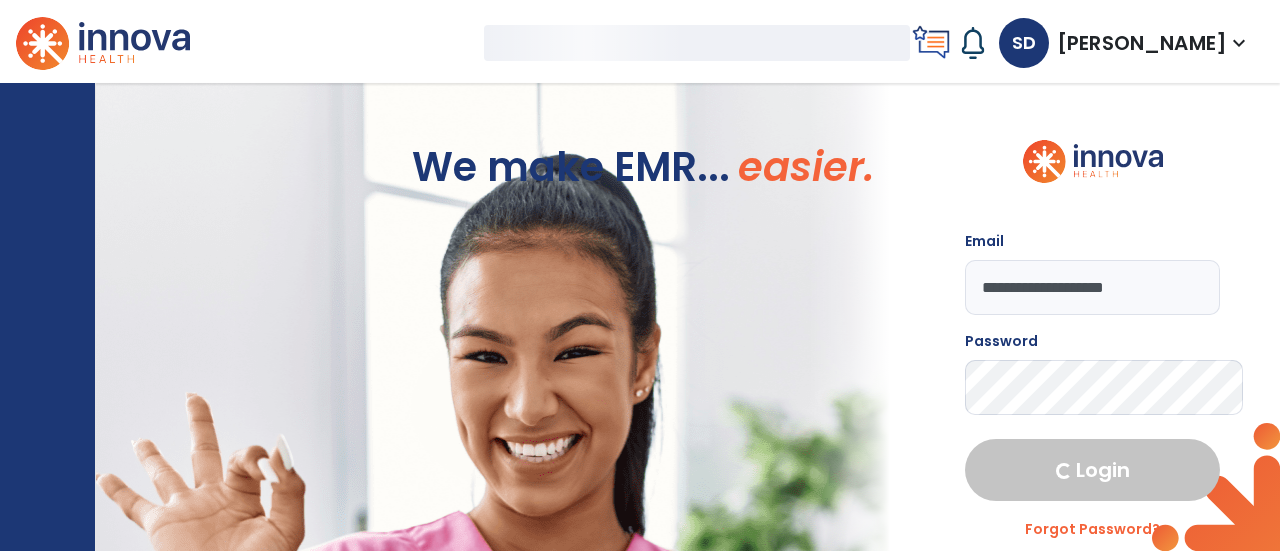 select on "****" 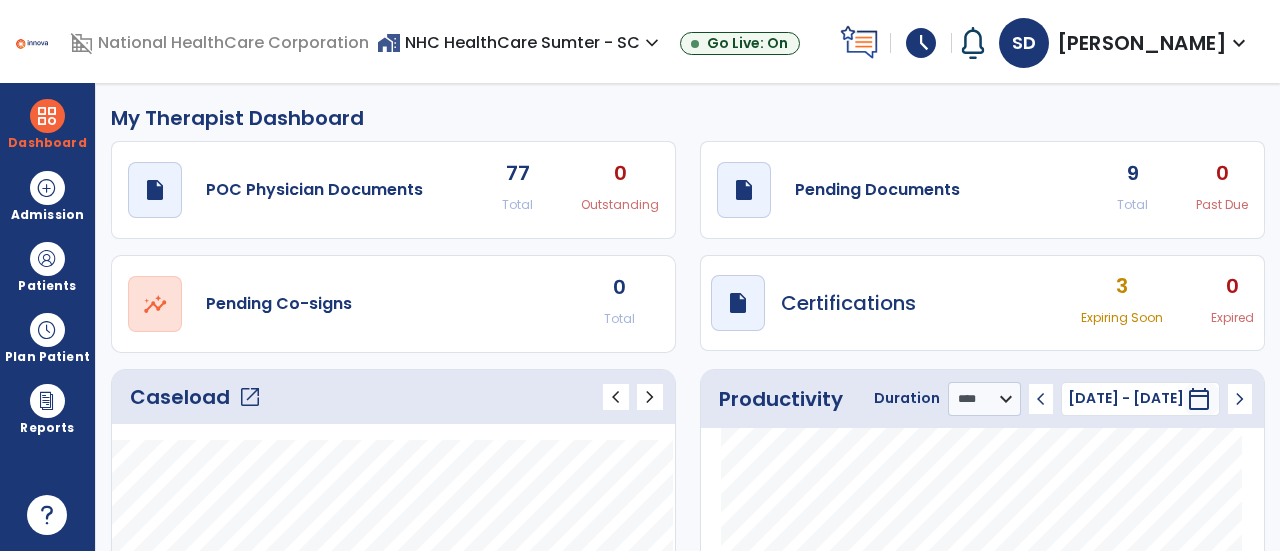 click on "open_in_new" 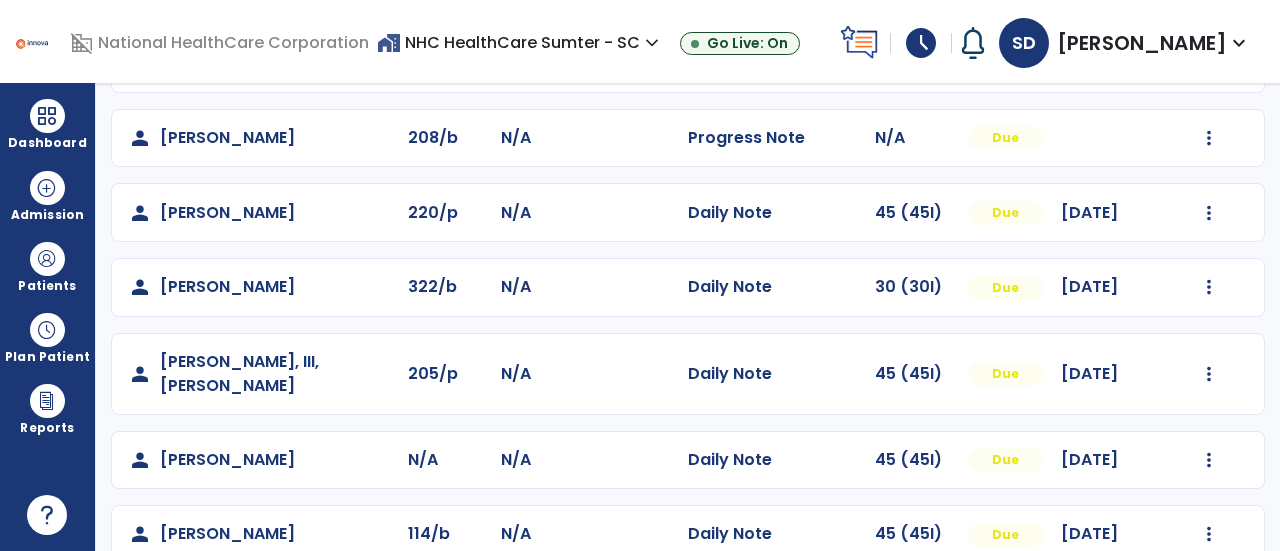 scroll, scrollTop: 407, scrollLeft: 0, axis: vertical 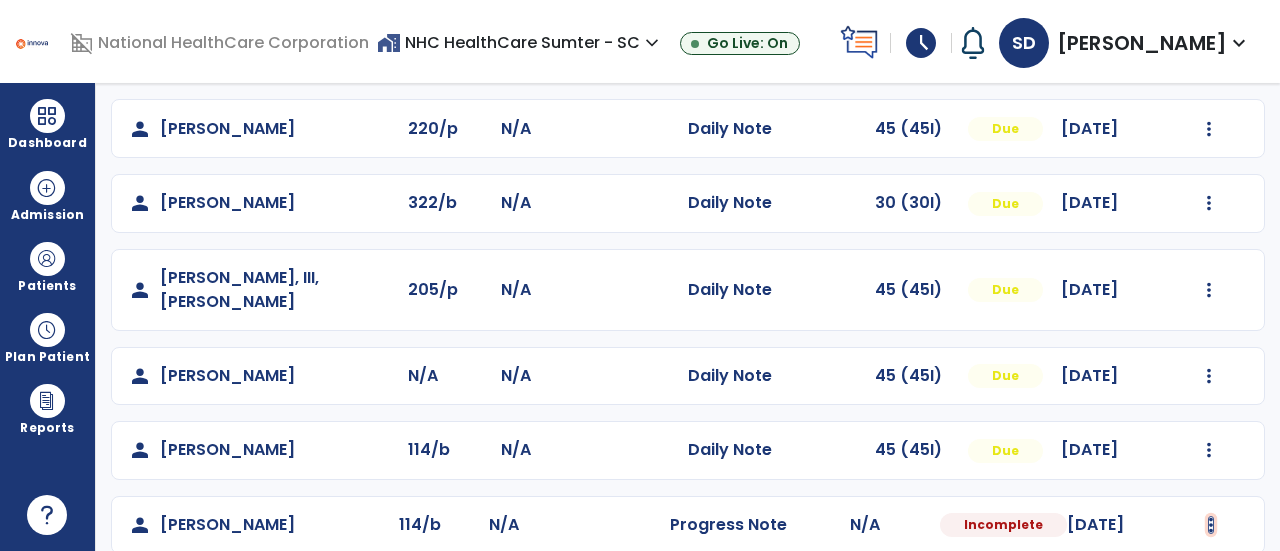 click at bounding box center (1209, -95) 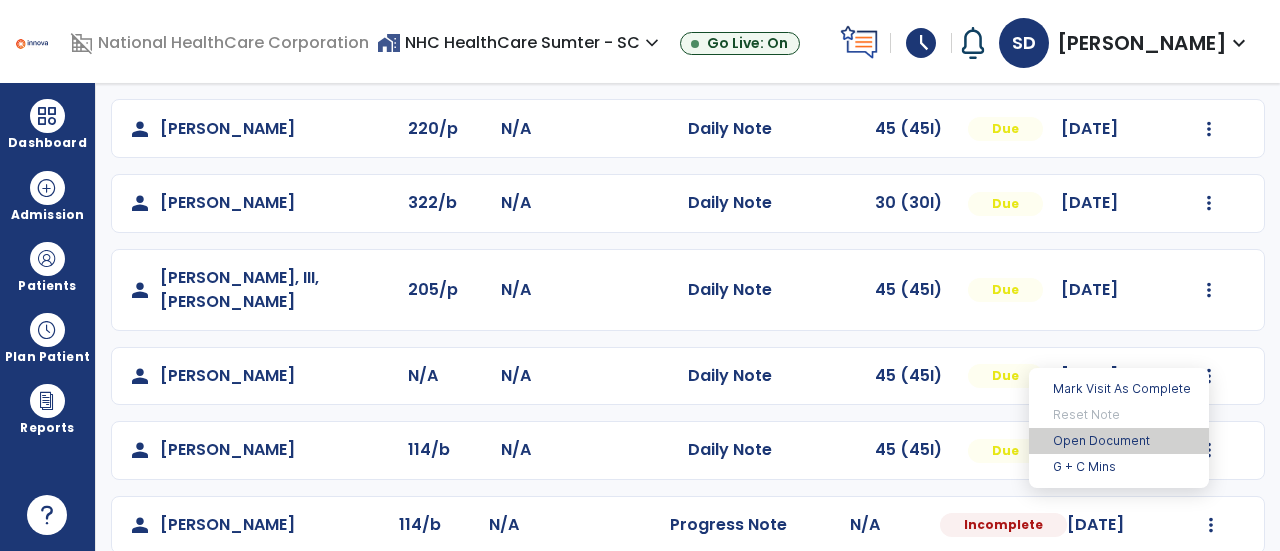 click on "Open Document" at bounding box center (1119, 441) 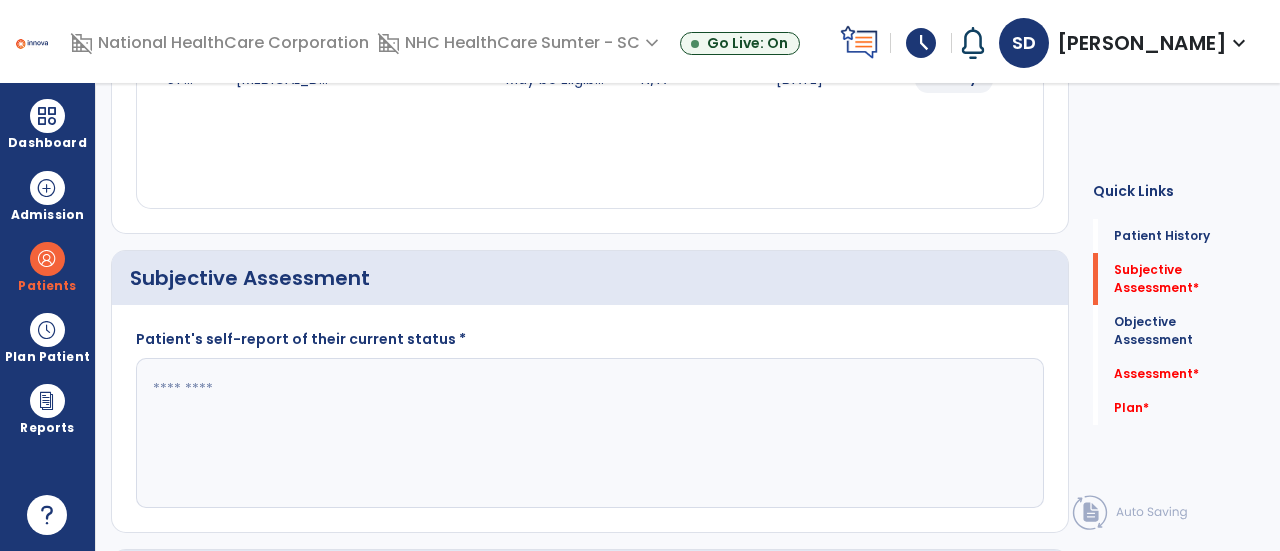 click 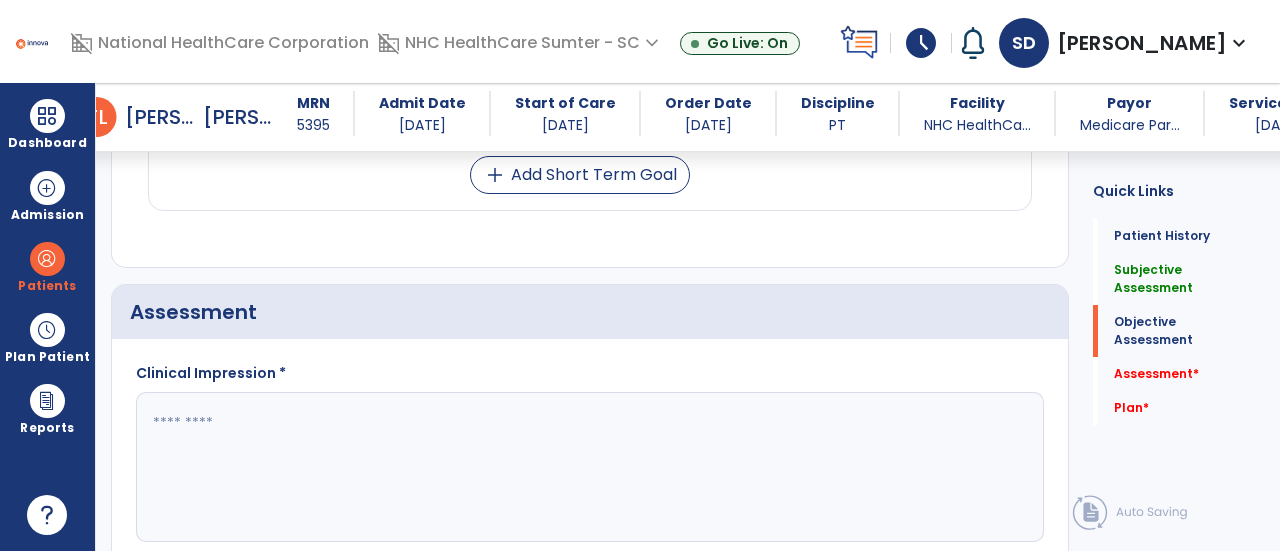 scroll, scrollTop: 2726, scrollLeft: 0, axis: vertical 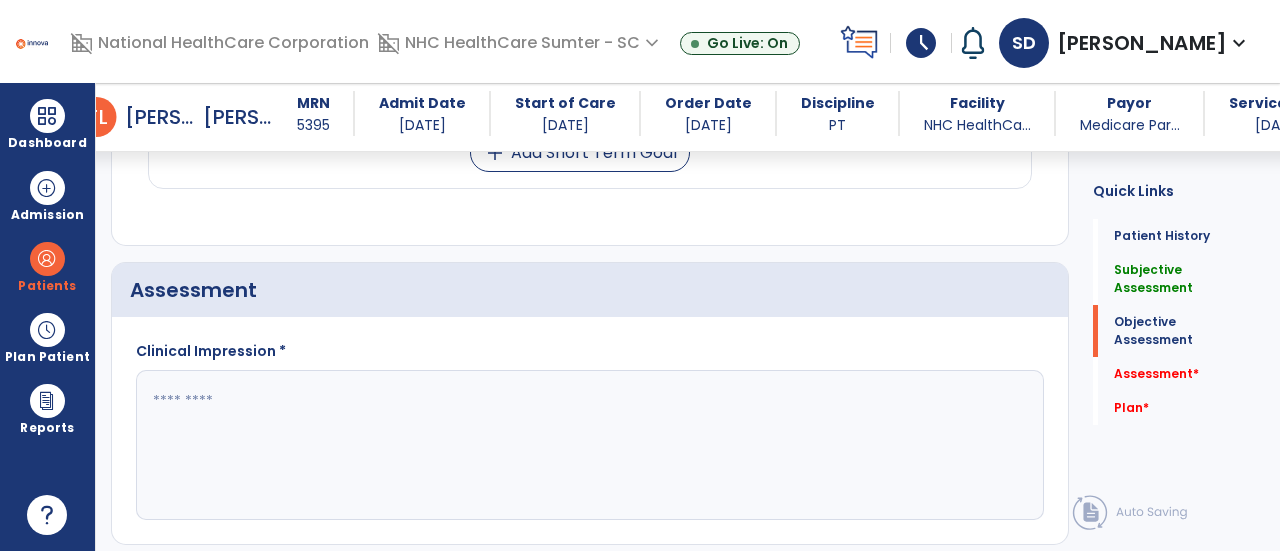 type on "**********" 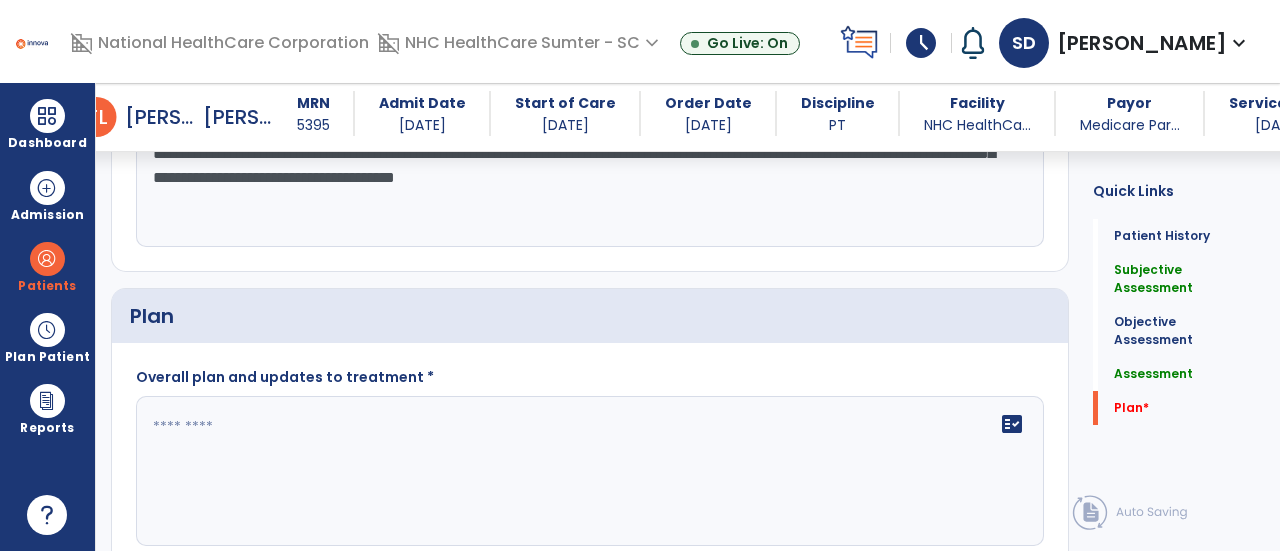 scroll, scrollTop: 3021, scrollLeft: 0, axis: vertical 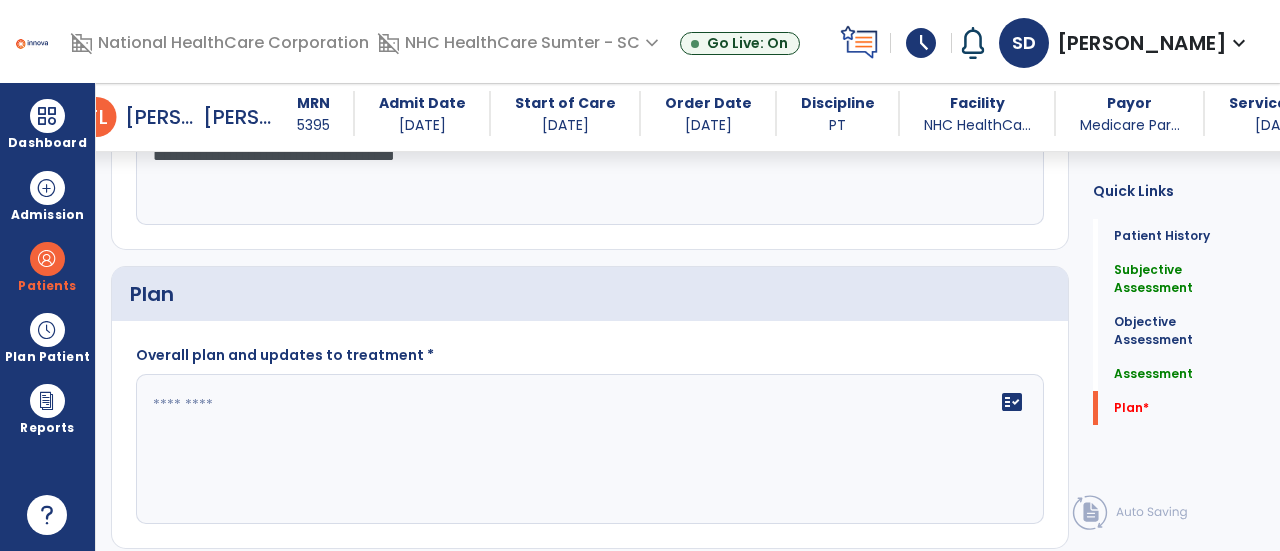 type on "**********" 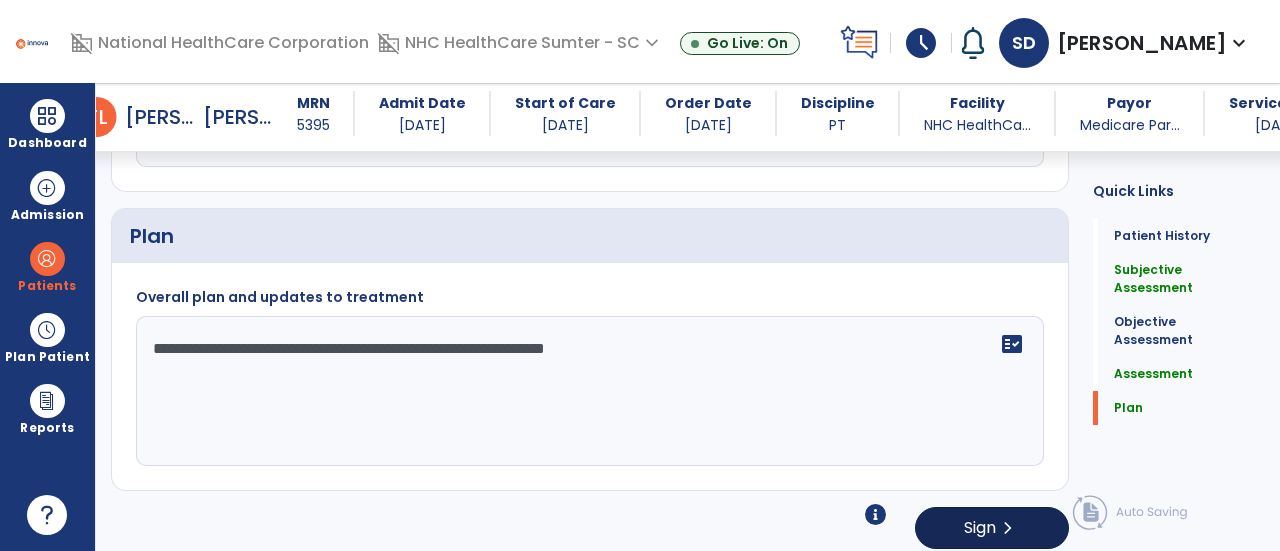 type on "**********" 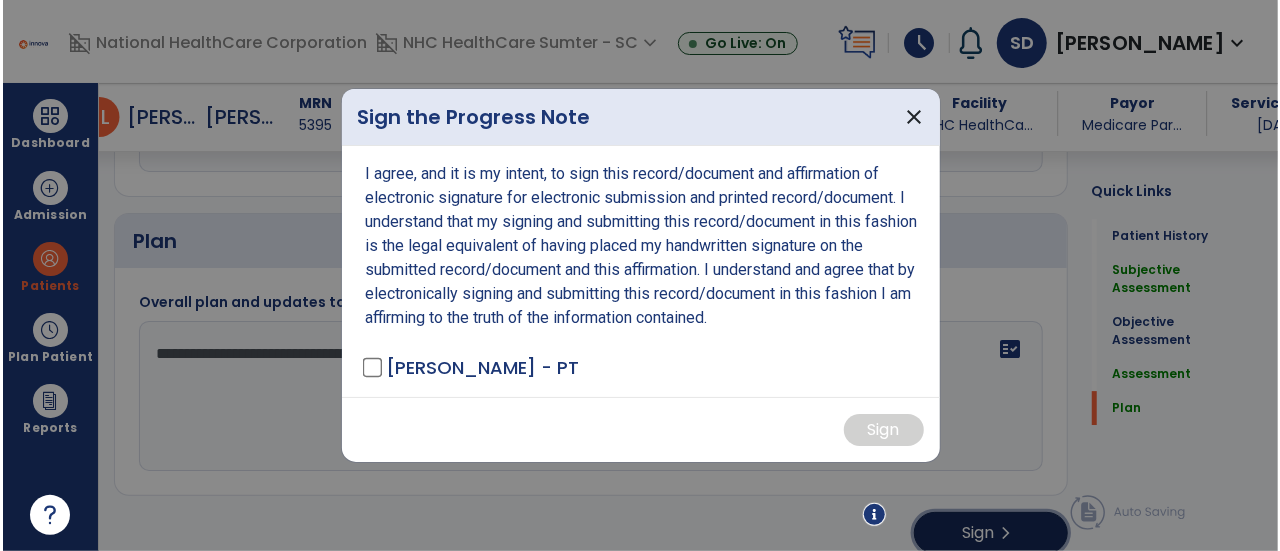 scroll, scrollTop: 3079, scrollLeft: 0, axis: vertical 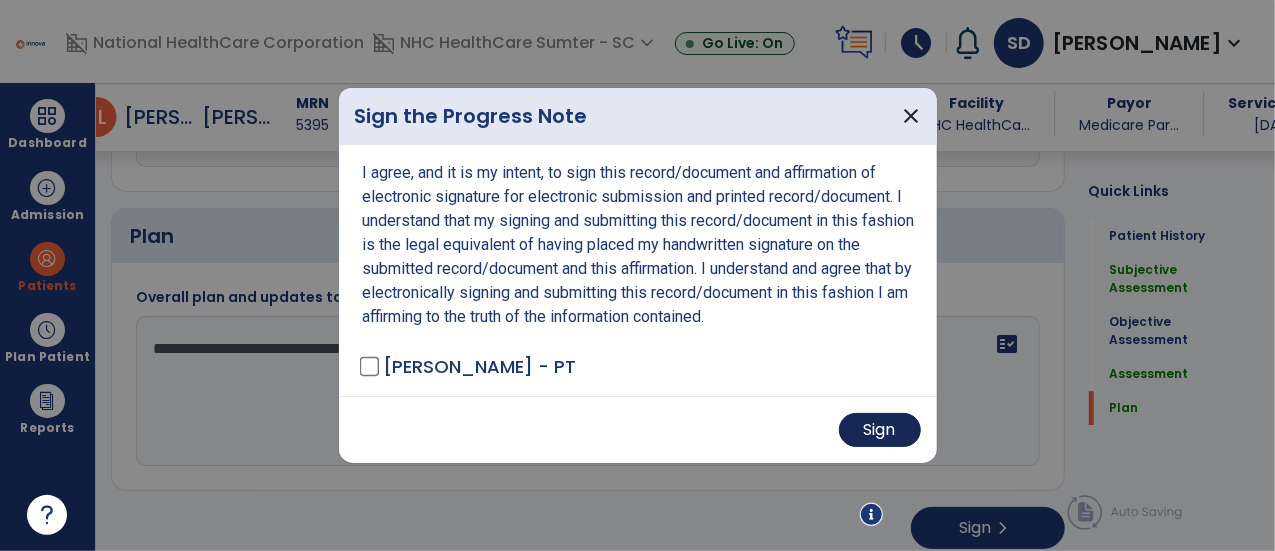 click on "Sign" at bounding box center (880, 430) 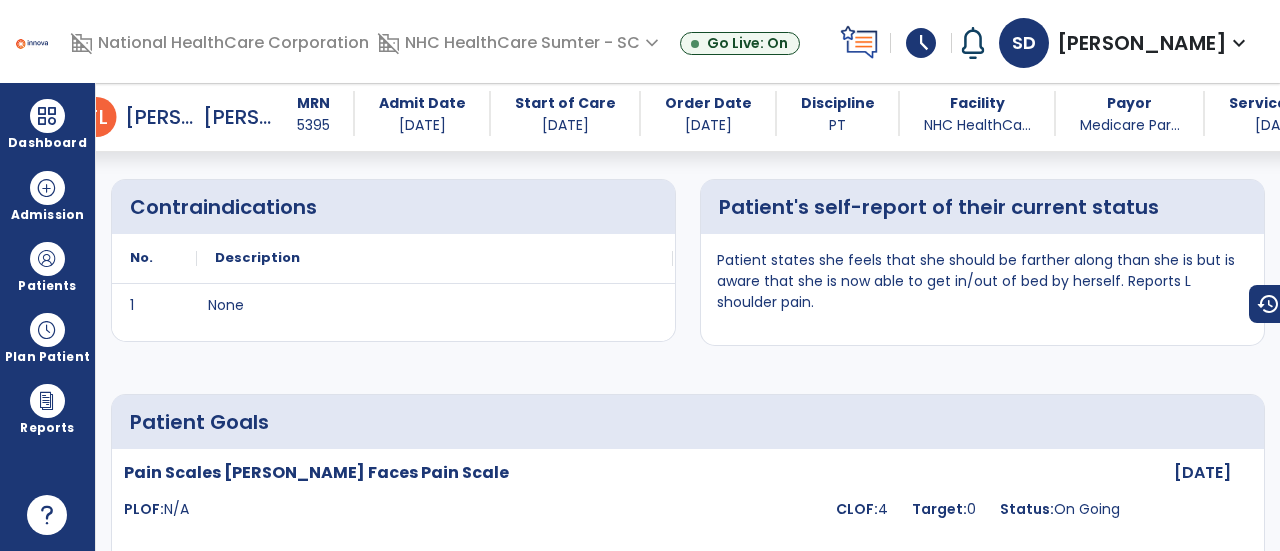 scroll, scrollTop: 704, scrollLeft: 0, axis: vertical 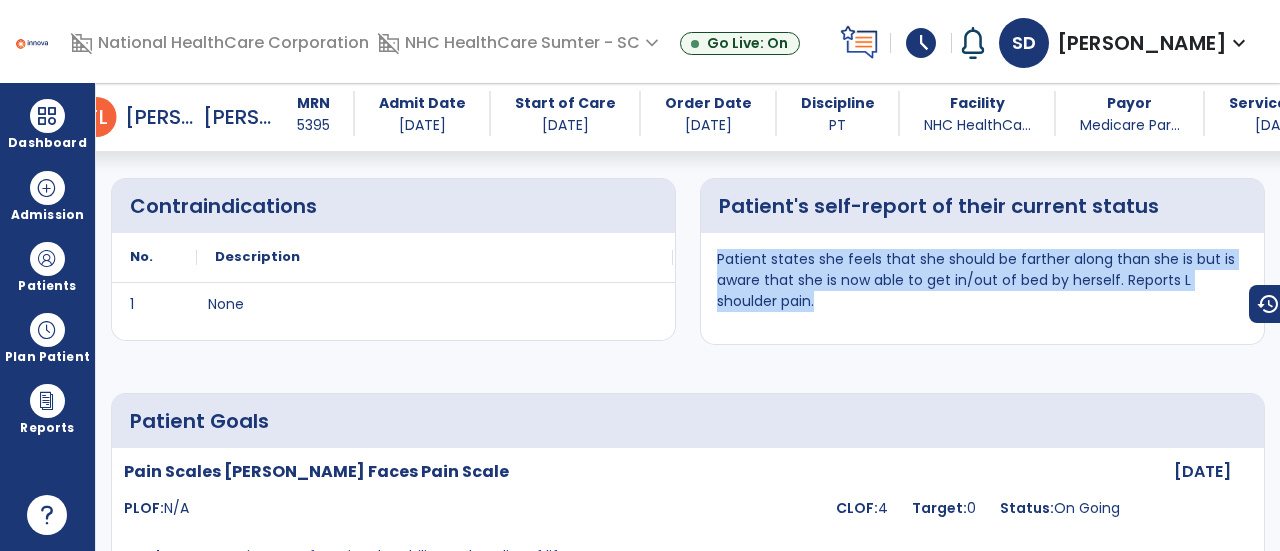 drag, startPoint x: 713, startPoint y: 247, endPoint x: 971, endPoint y: 312, distance: 266.062 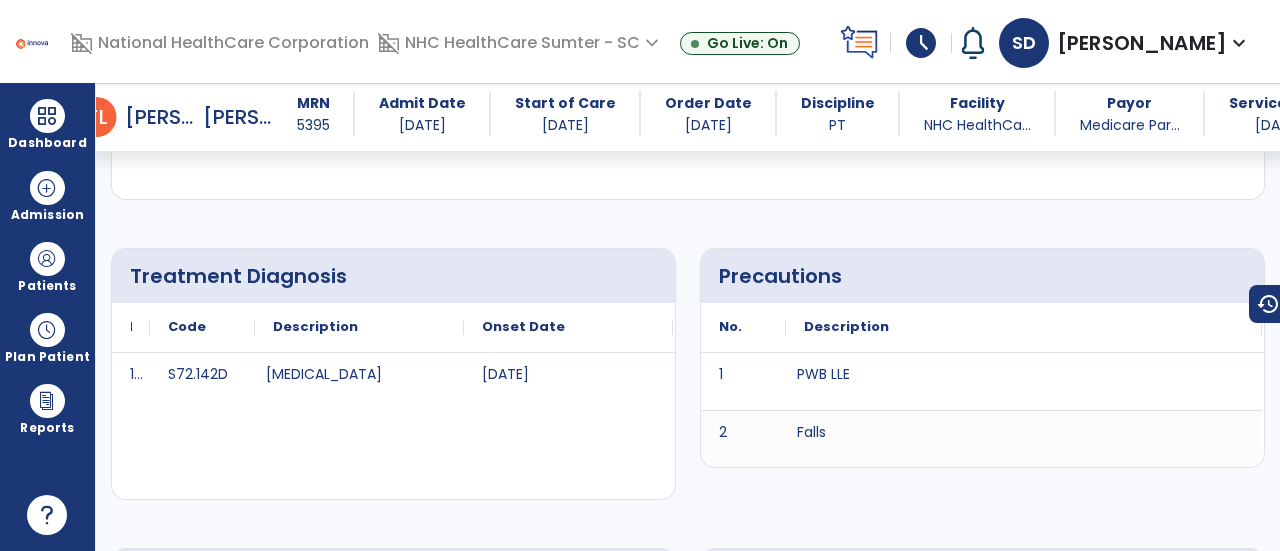 scroll, scrollTop: 0, scrollLeft: 0, axis: both 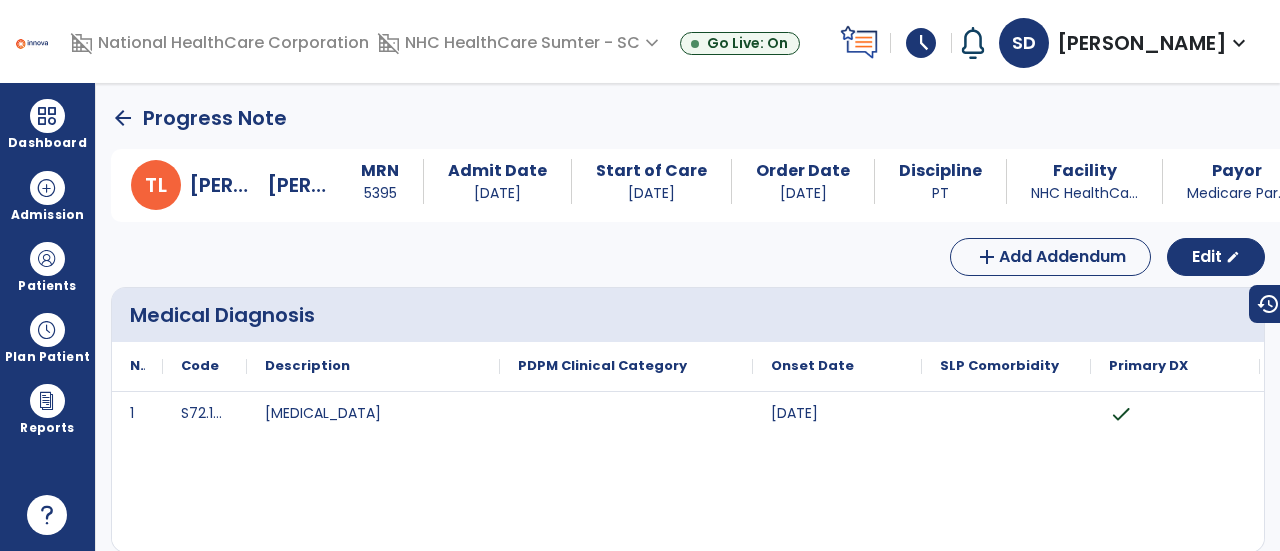 click on "arrow_back" 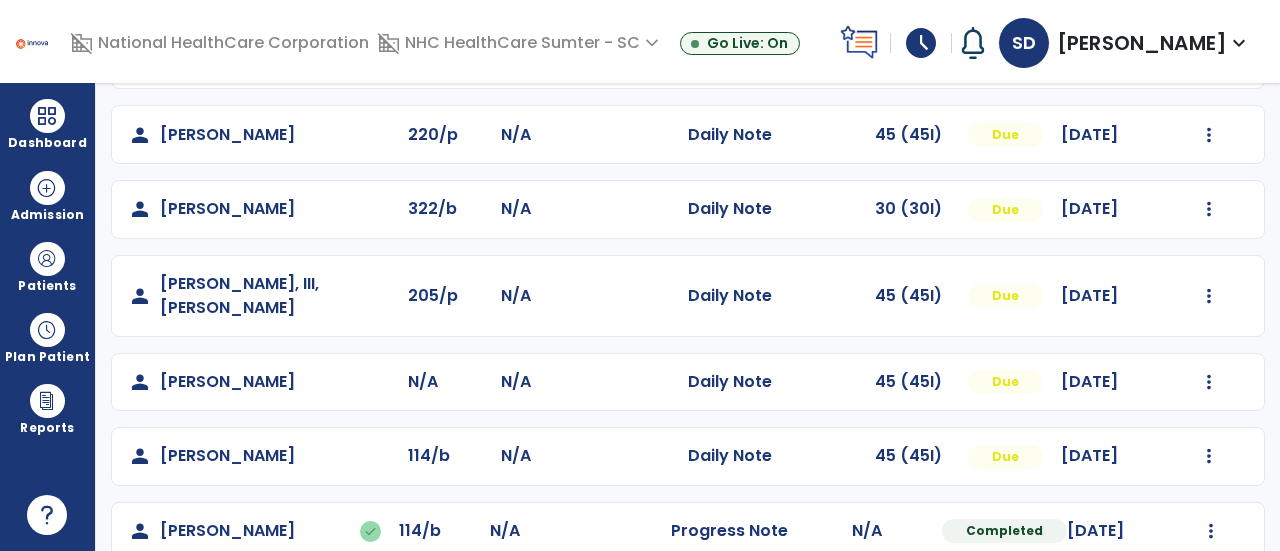 scroll, scrollTop: 407, scrollLeft: 0, axis: vertical 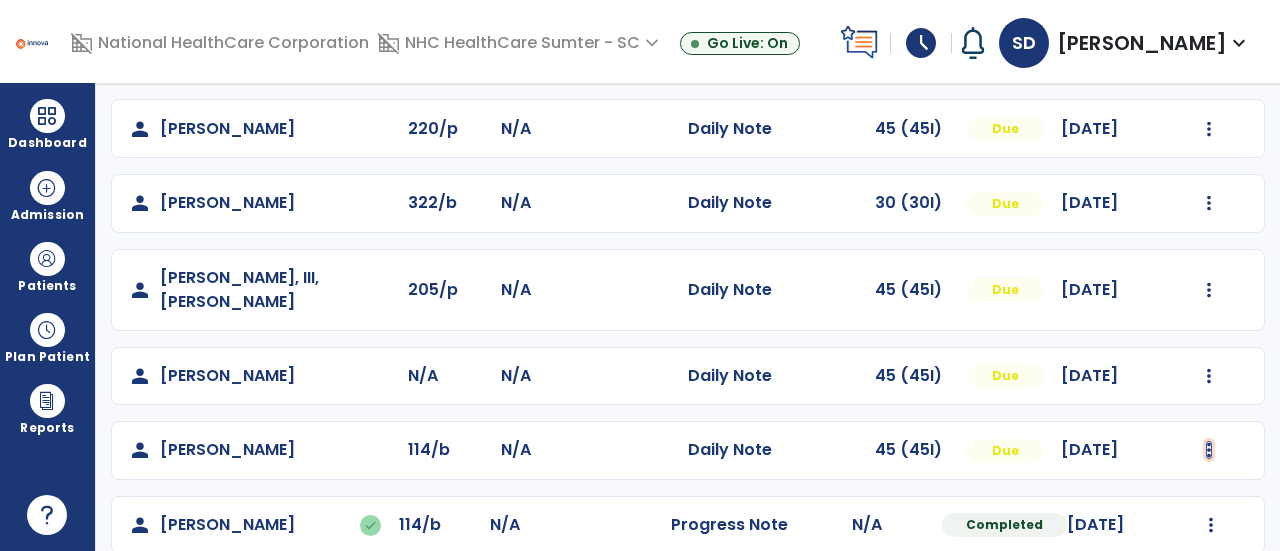 click at bounding box center (1209, -95) 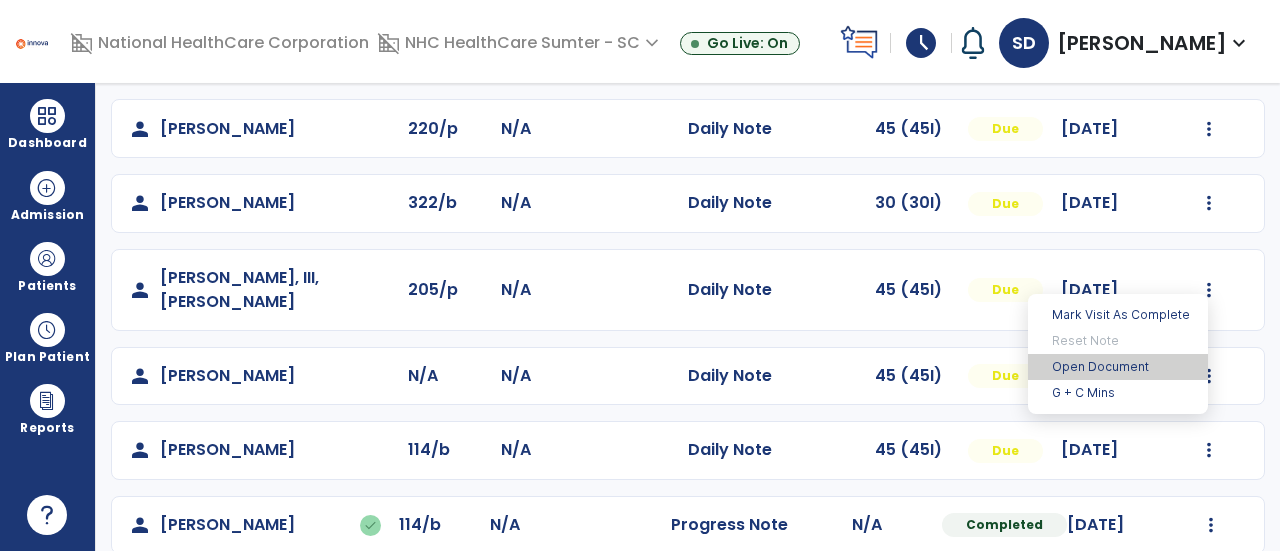click on "Open Document" at bounding box center [1118, 367] 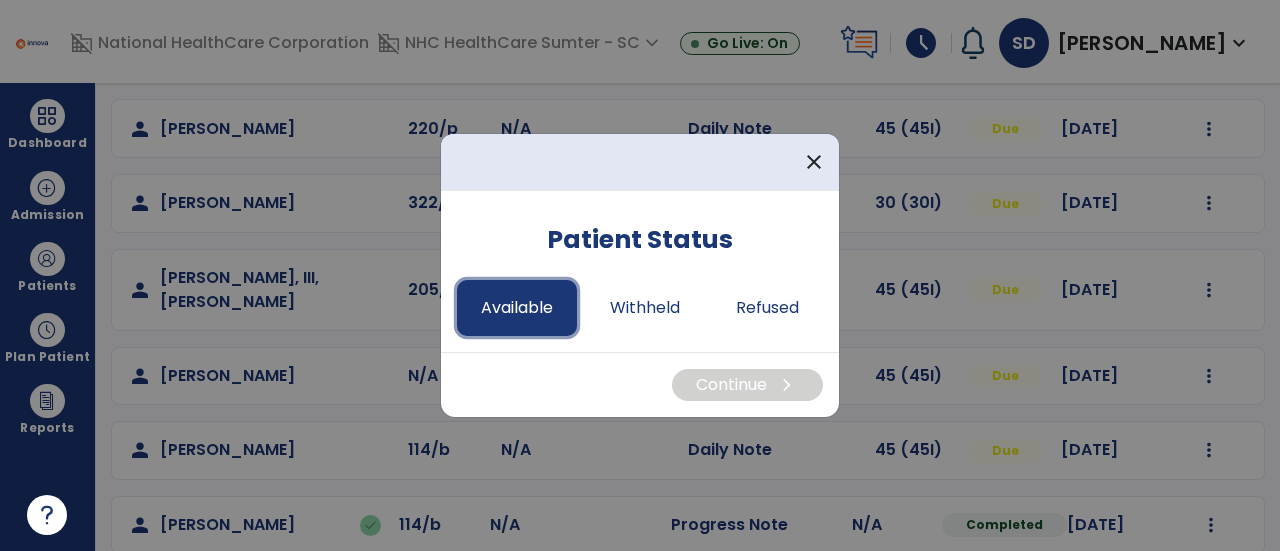 click on "Available" at bounding box center (517, 308) 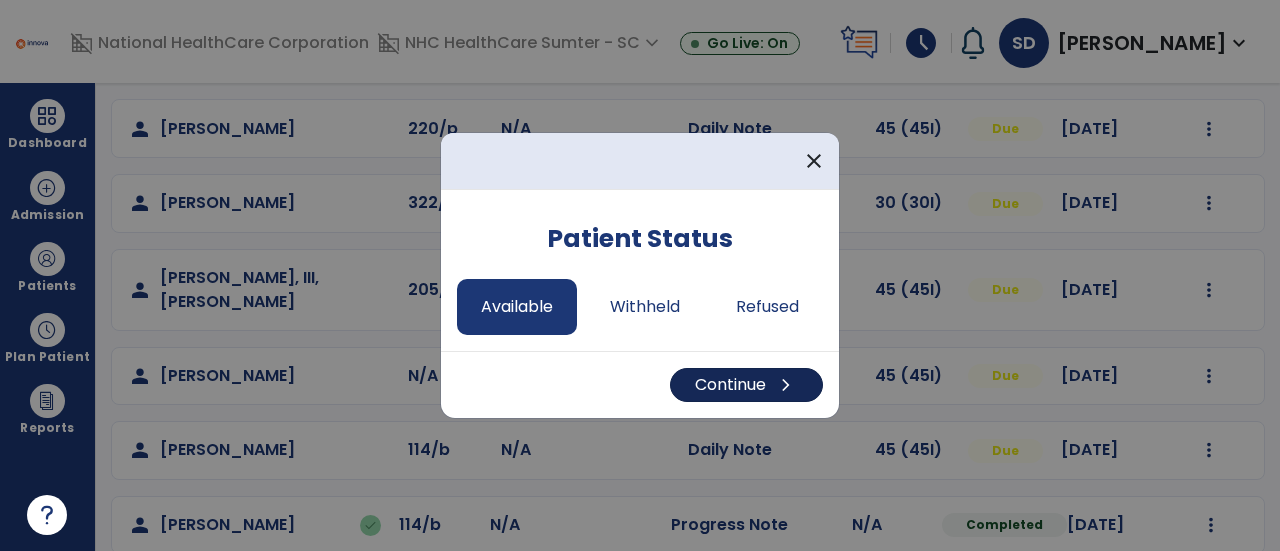 click on "Continue   chevron_right" at bounding box center (746, 385) 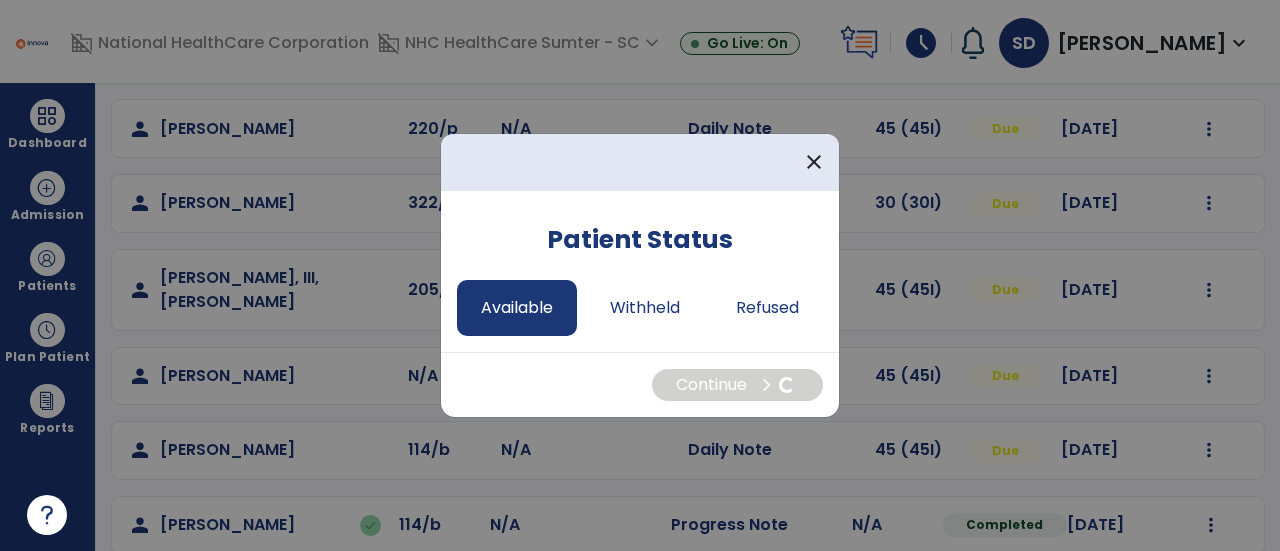 select on "*" 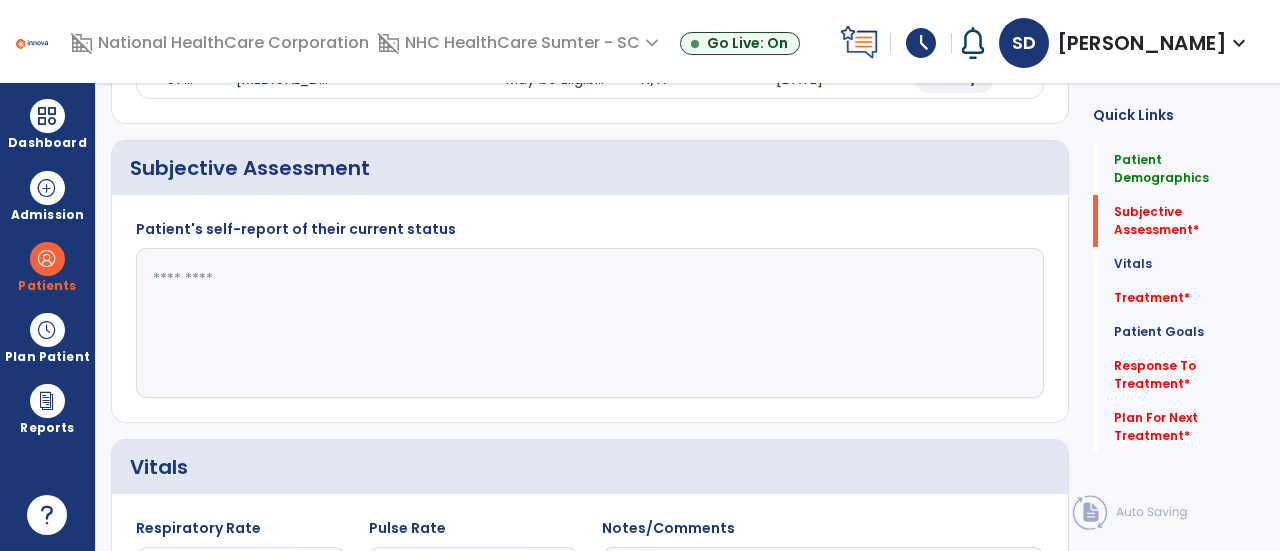 click 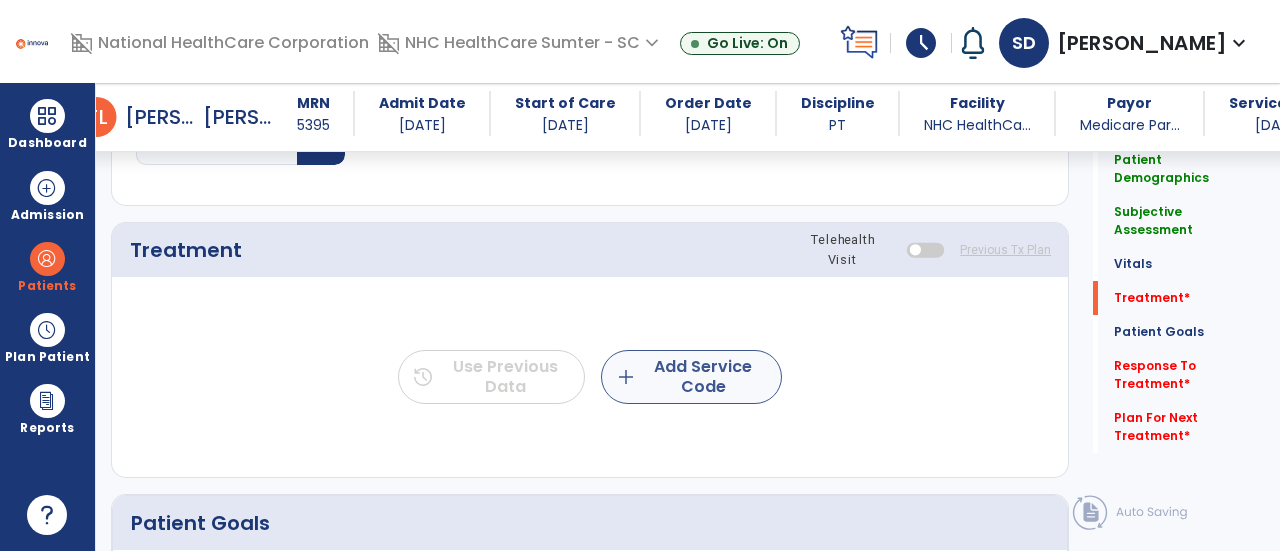 type on "**********" 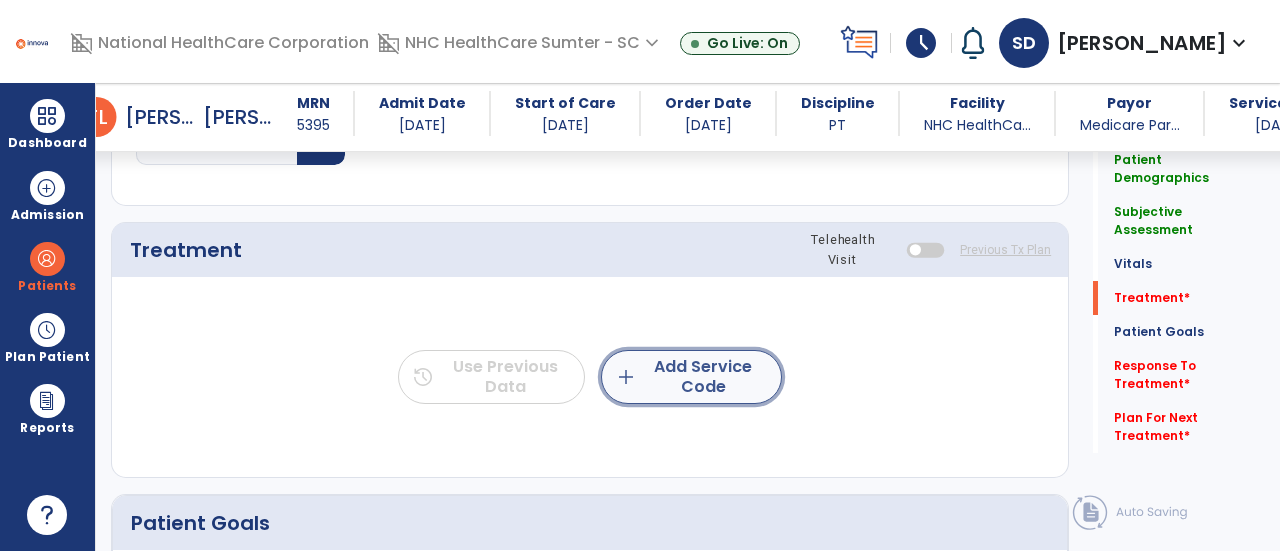 click on "add  Add Service Code" 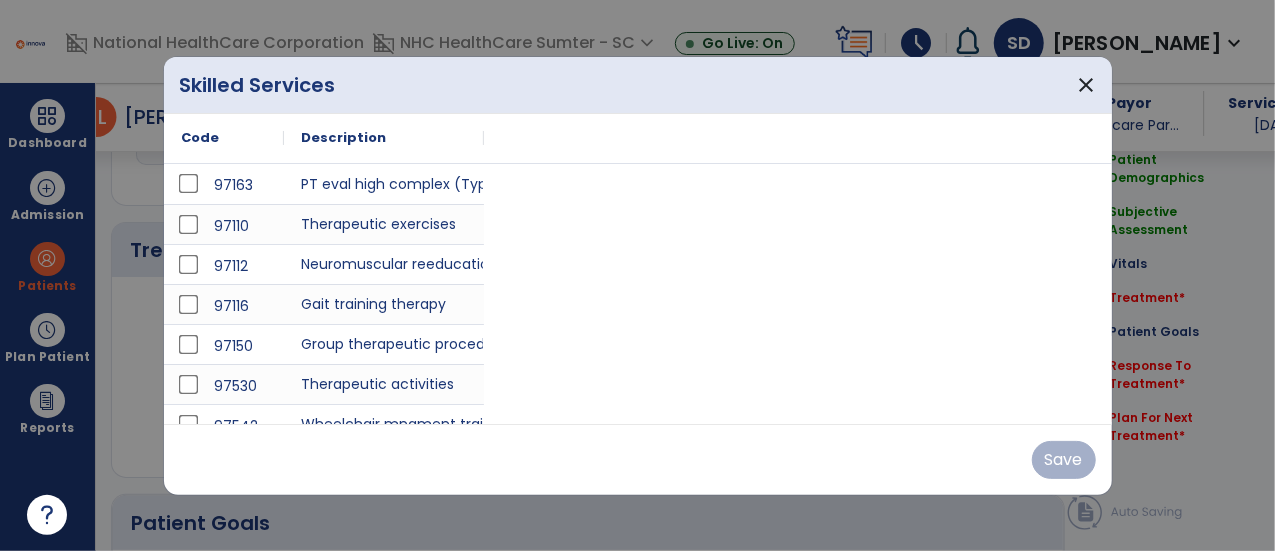 scroll, scrollTop: 1027, scrollLeft: 0, axis: vertical 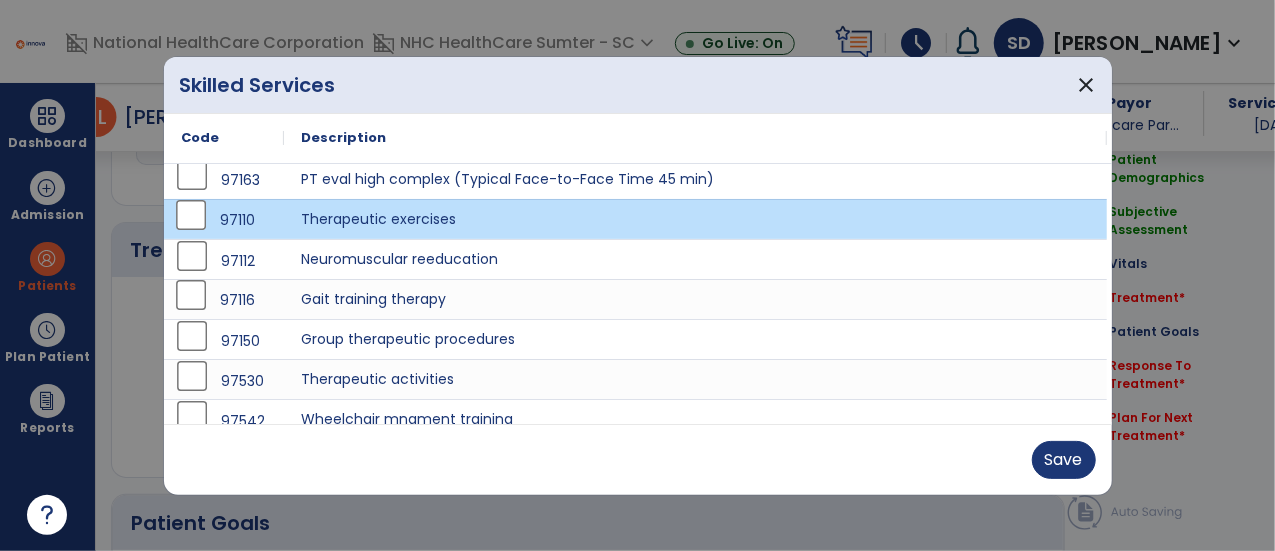 click on "97116" at bounding box center (224, 300) 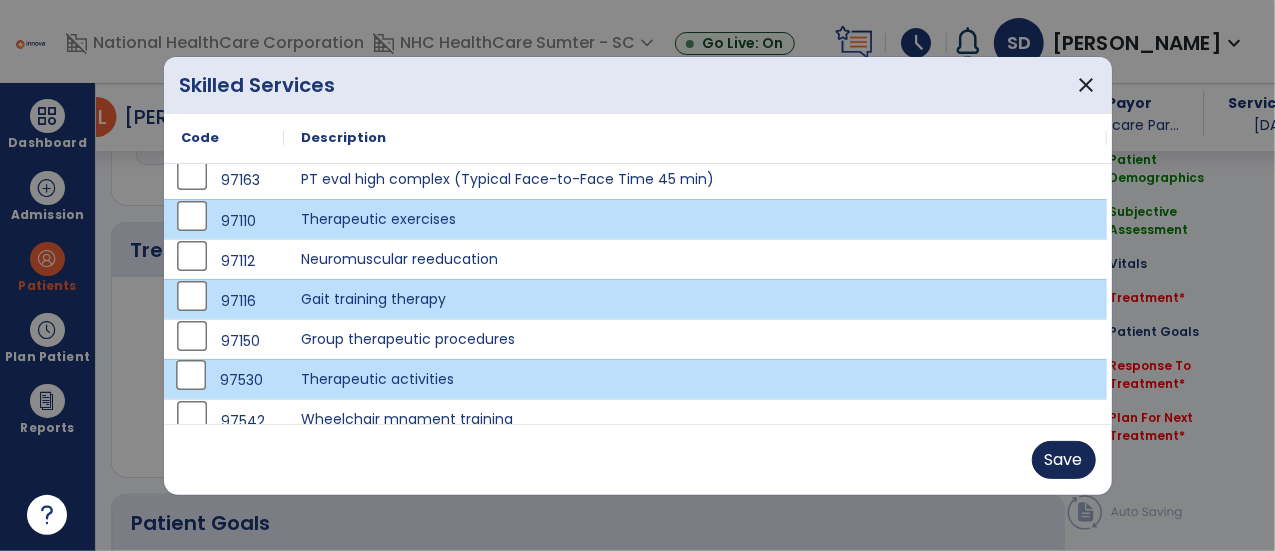 click on "Save" at bounding box center [1064, 460] 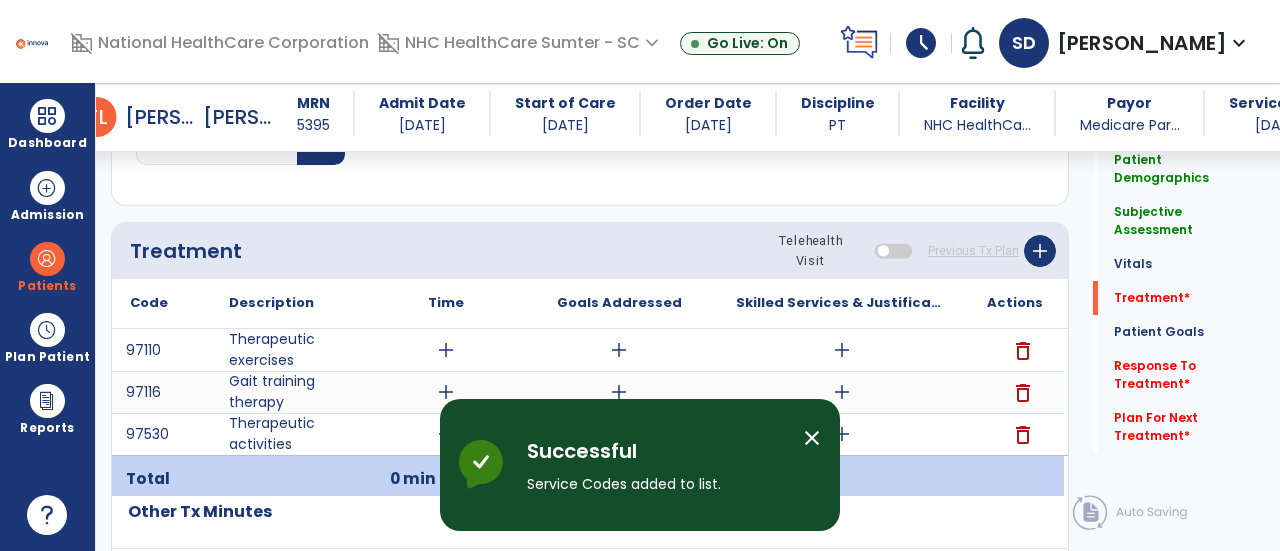click on "add" at bounding box center [446, 350] 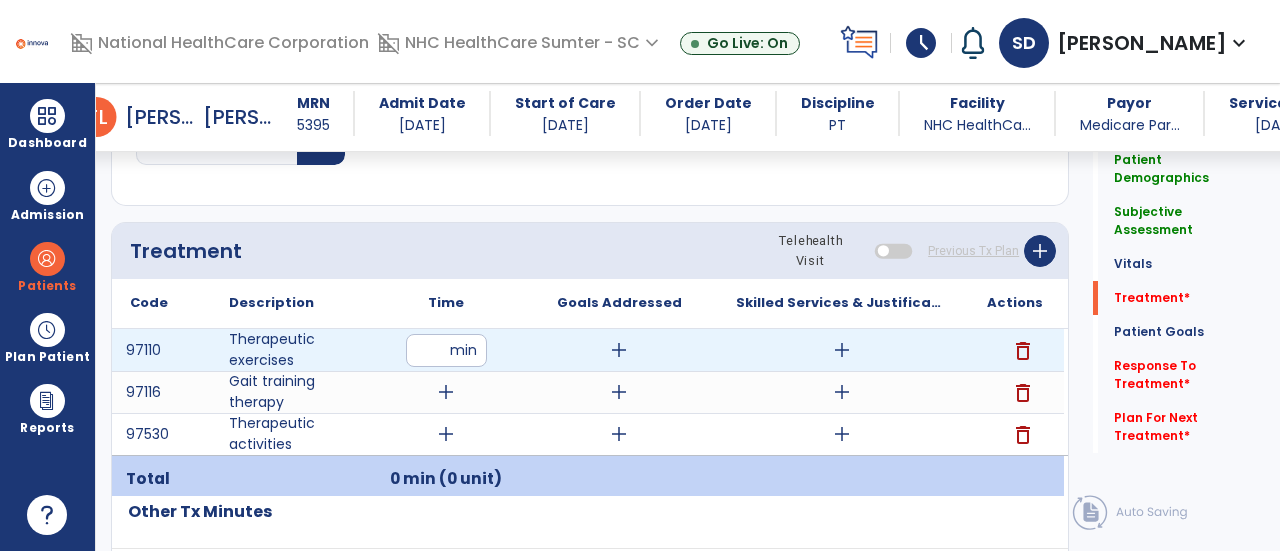 type on "**" 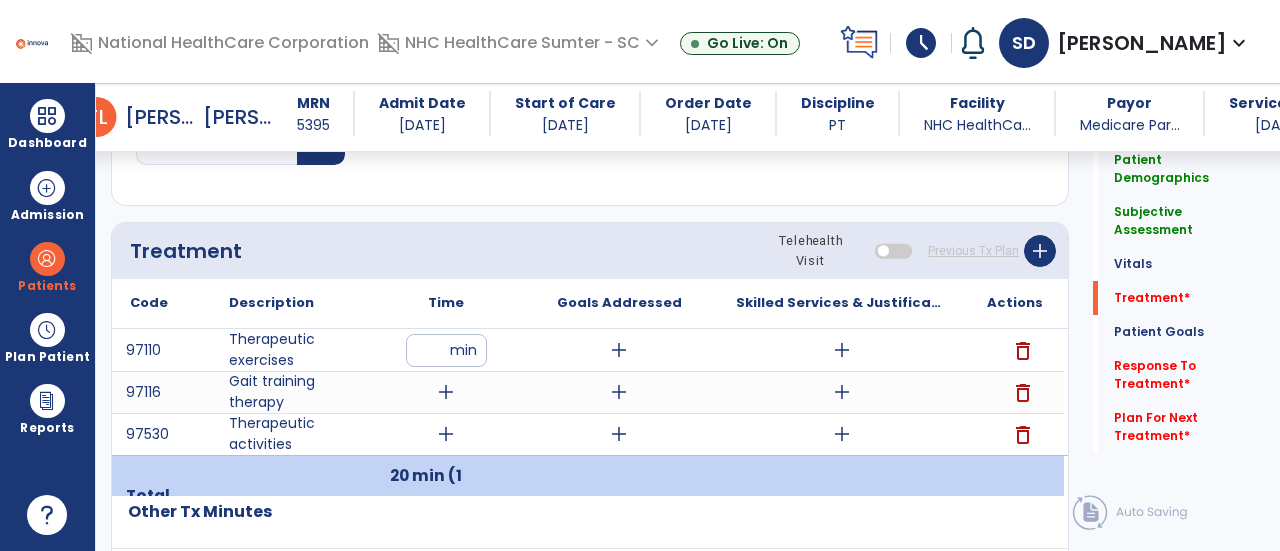 click on "add" at bounding box center [446, 392] 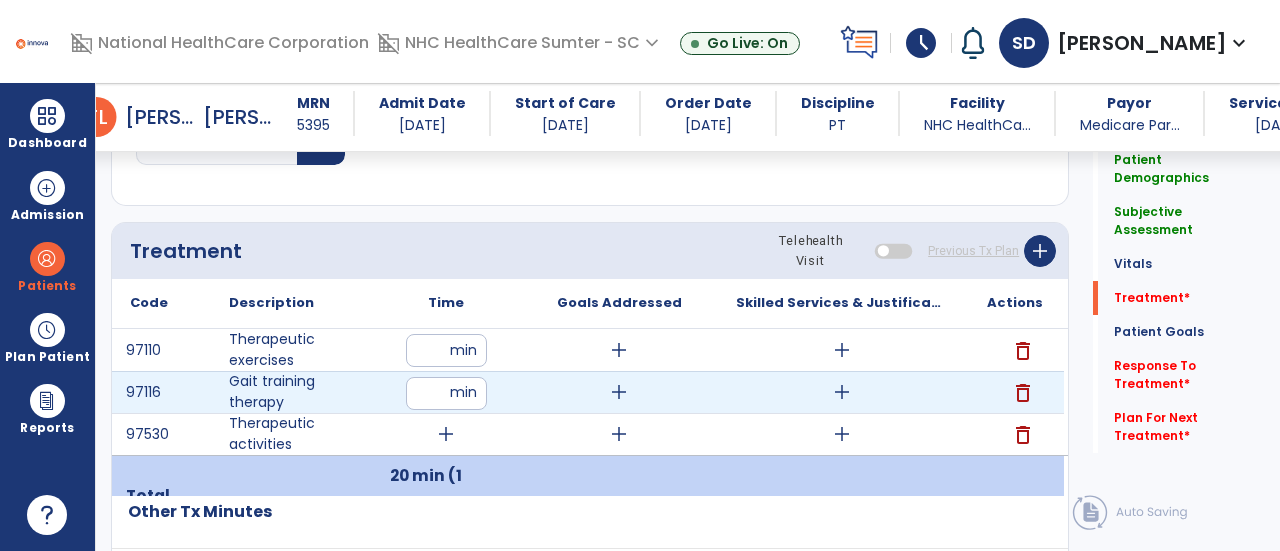 type on "**" 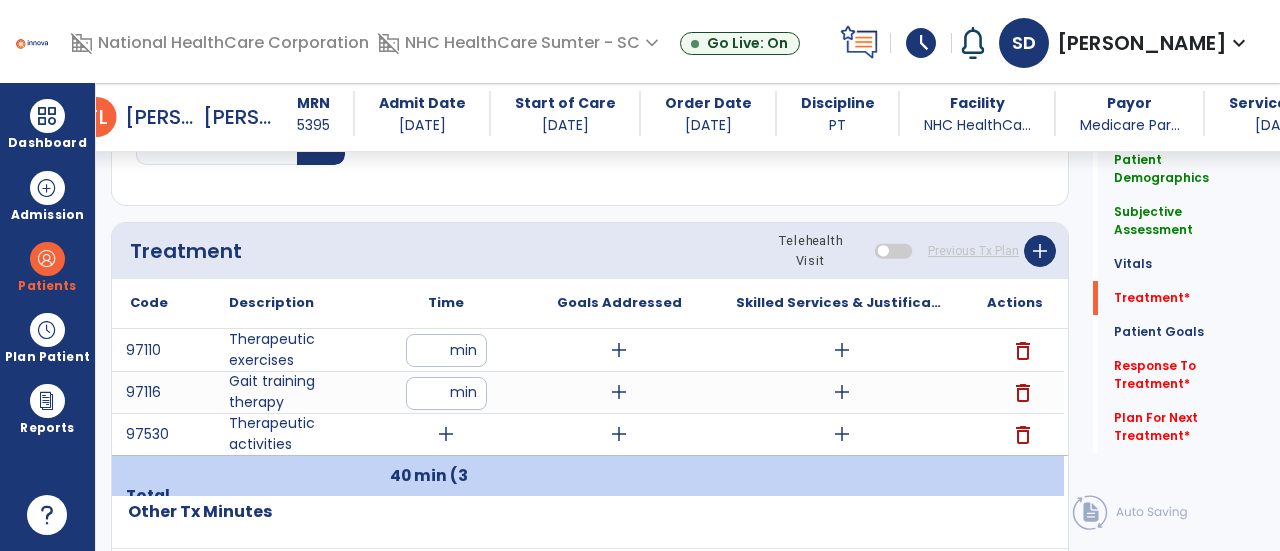 click on "add" at bounding box center (446, 434) 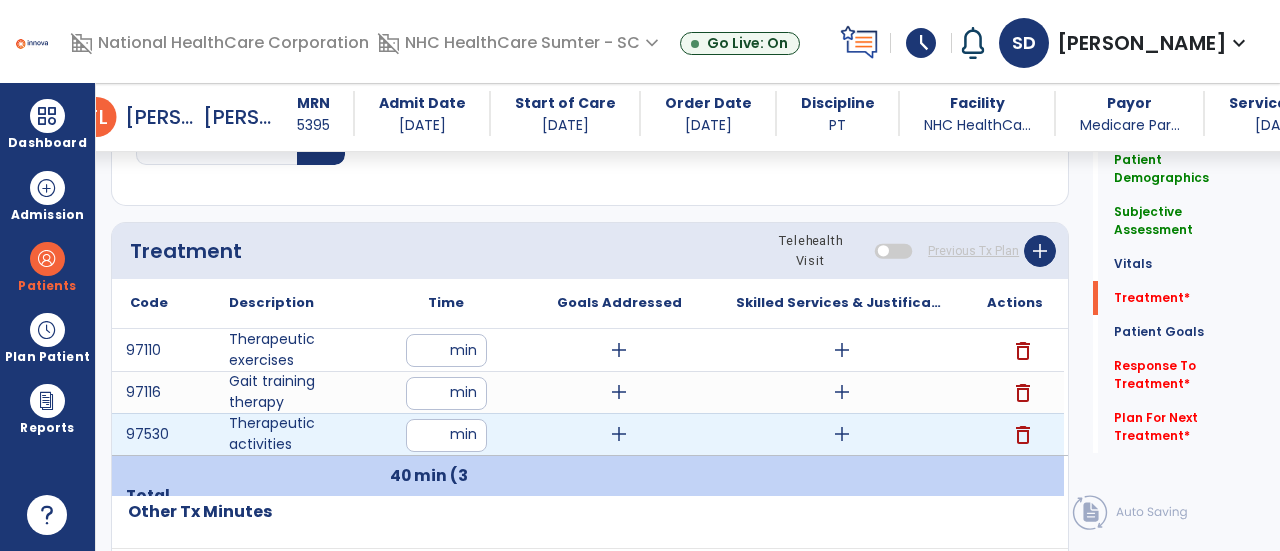 type on "**" 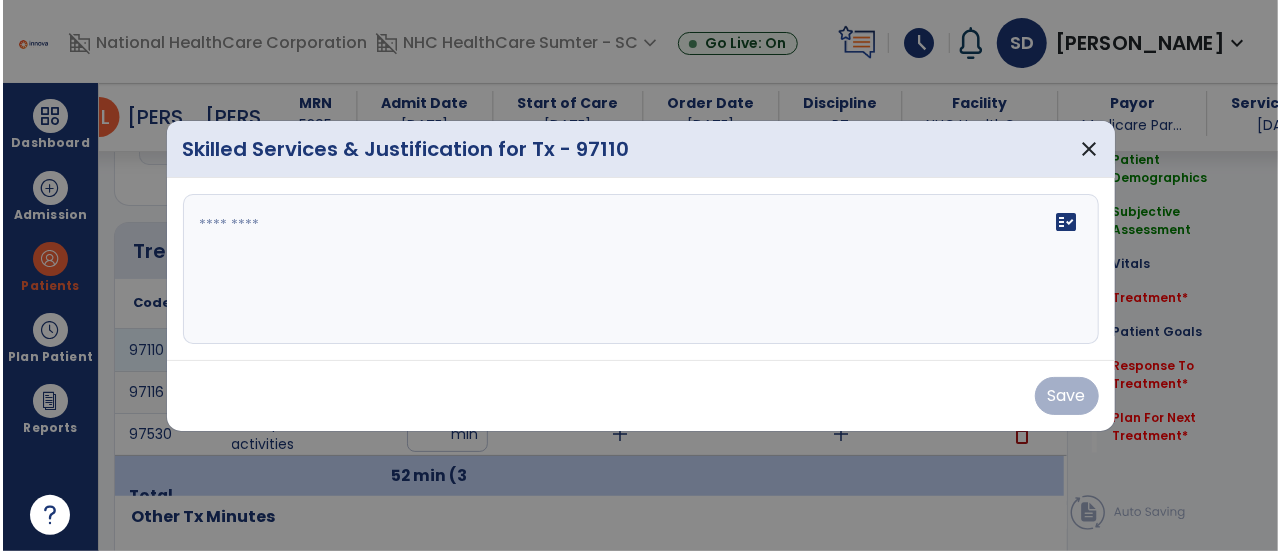 scroll, scrollTop: 1027, scrollLeft: 0, axis: vertical 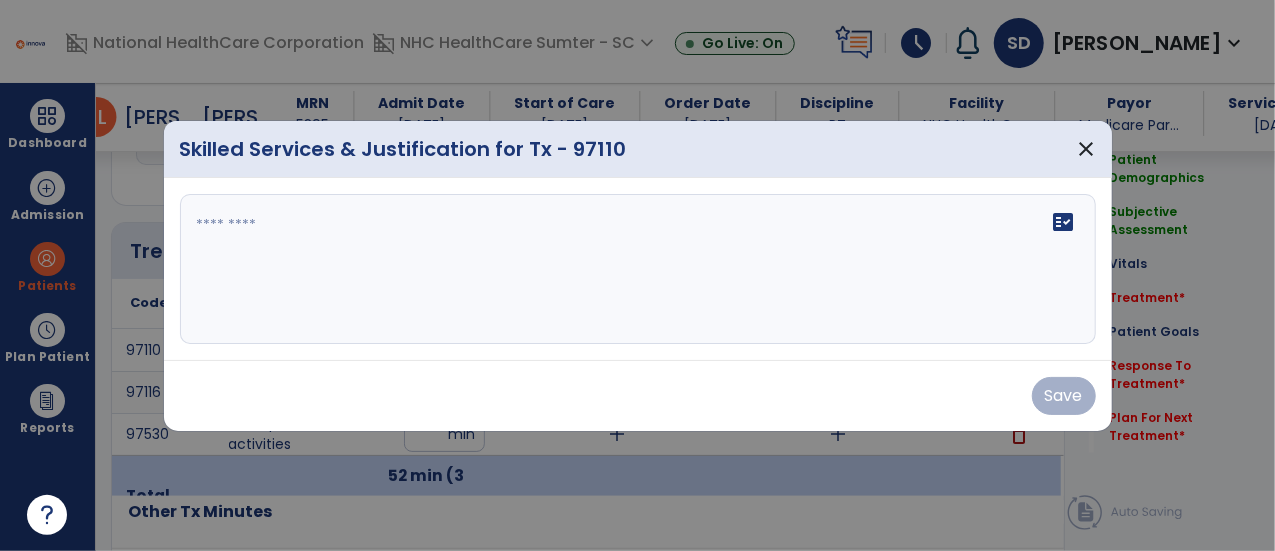 click at bounding box center (638, 269) 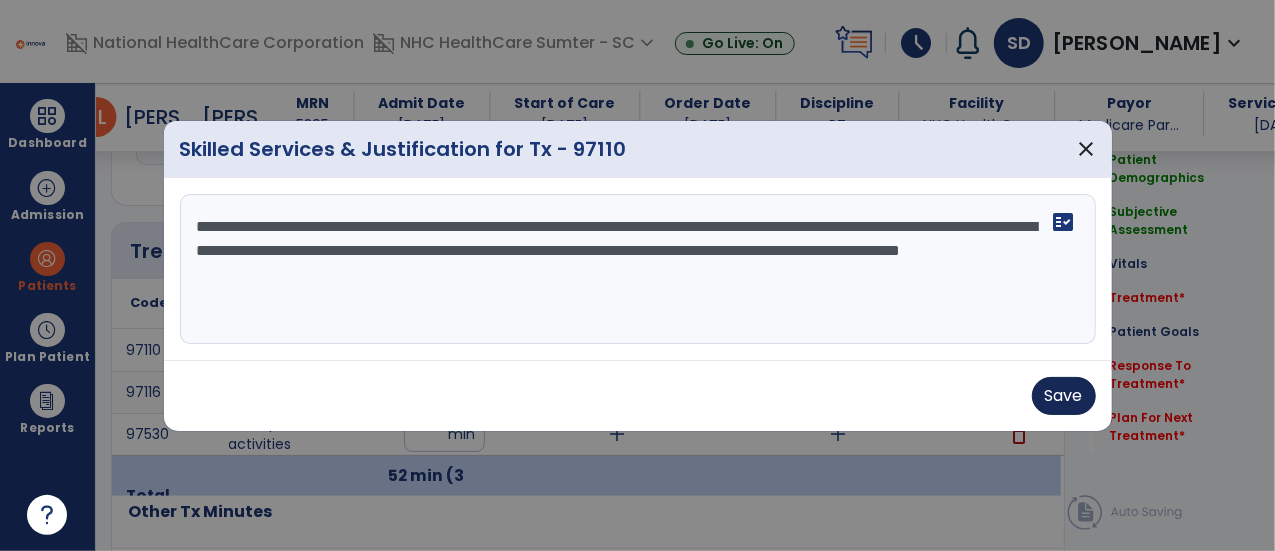 type on "**********" 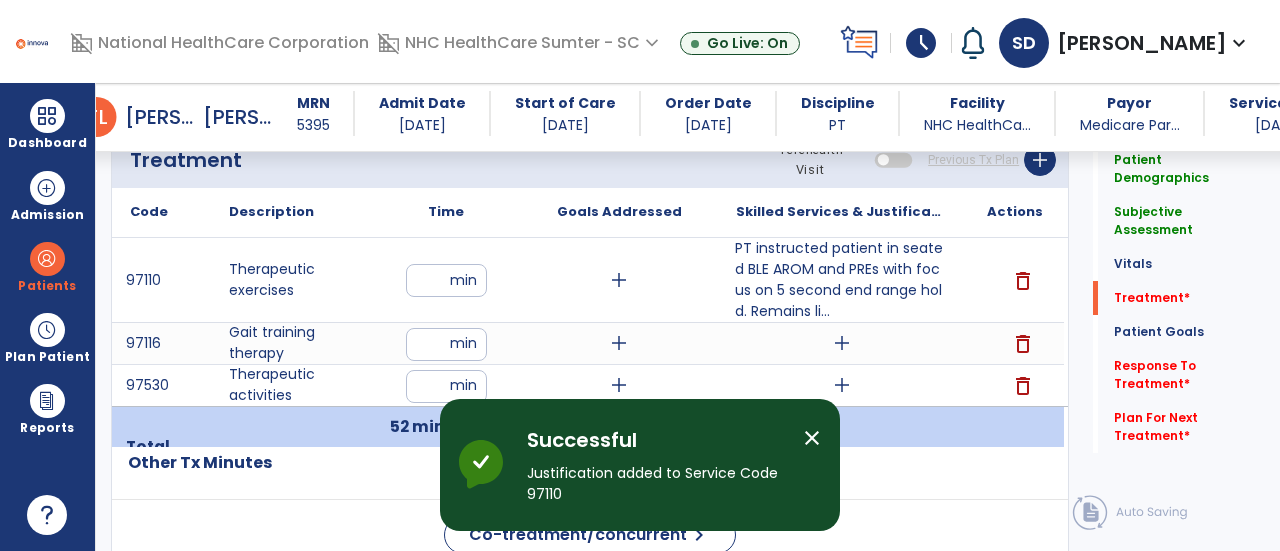 click on "add" at bounding box center (842, 343) 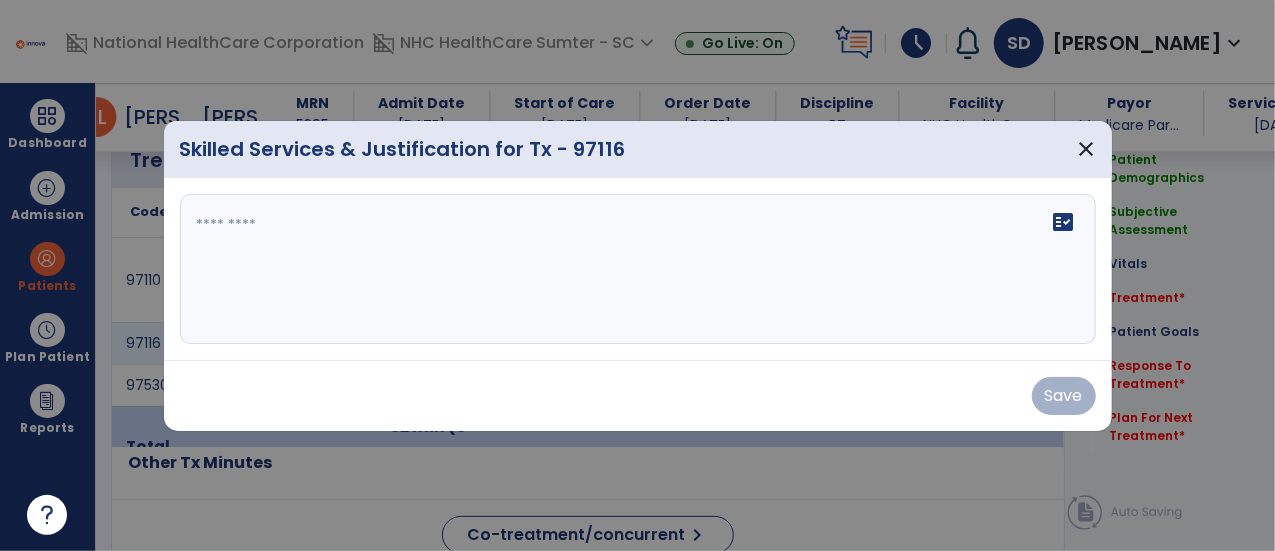 scroll, scrollTop: 1118, scrollLeft: 0, axis: vertical 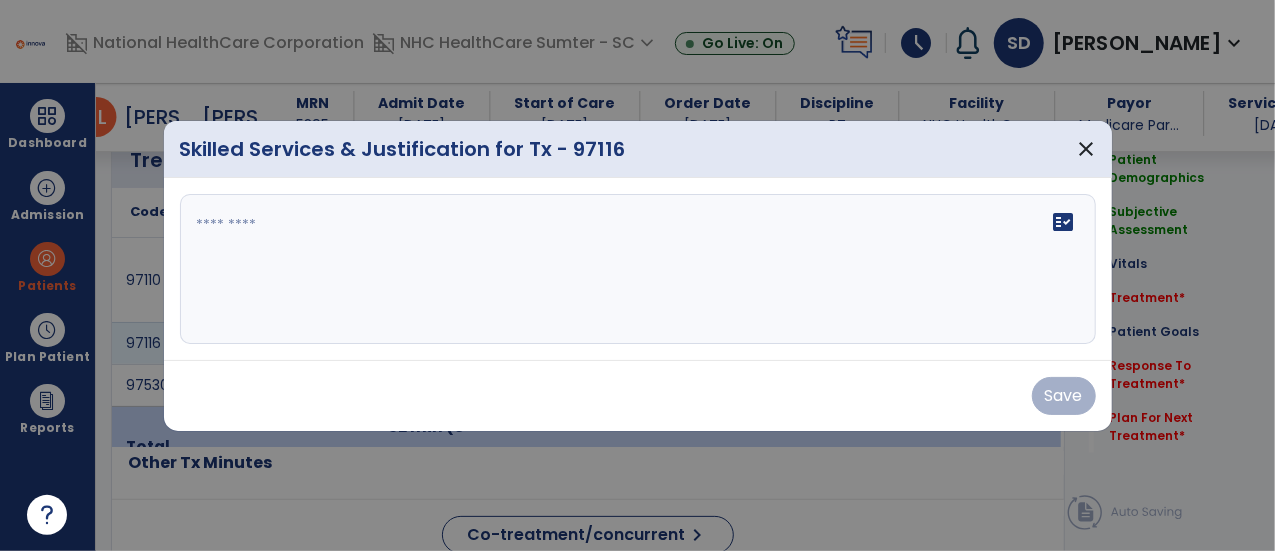 click on "fact_check" at bounding box center (638, 269) 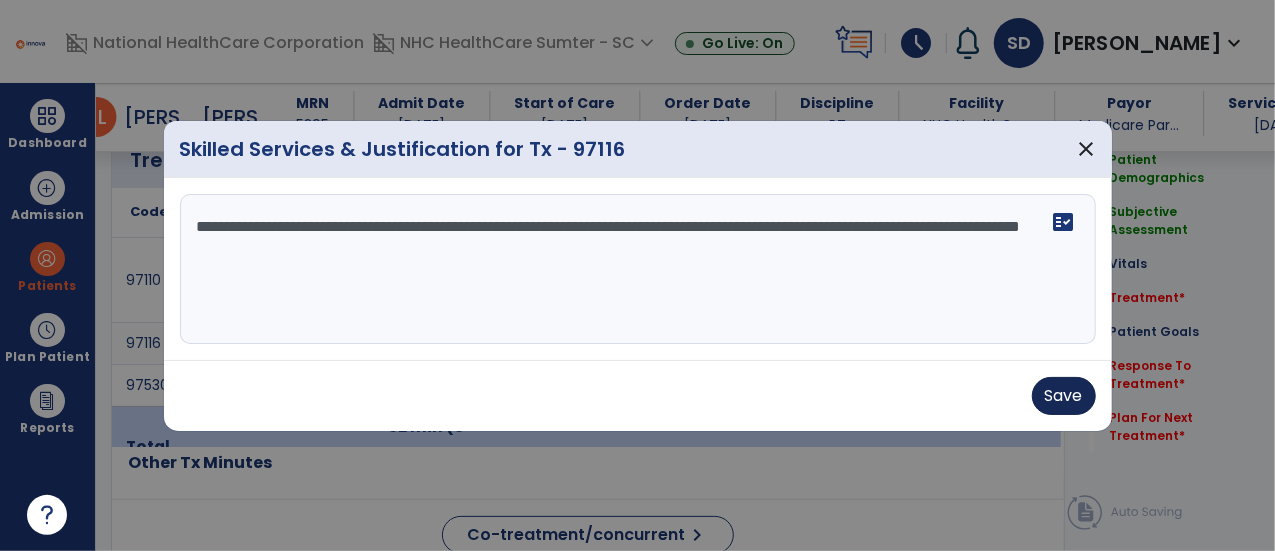 type on "**********" 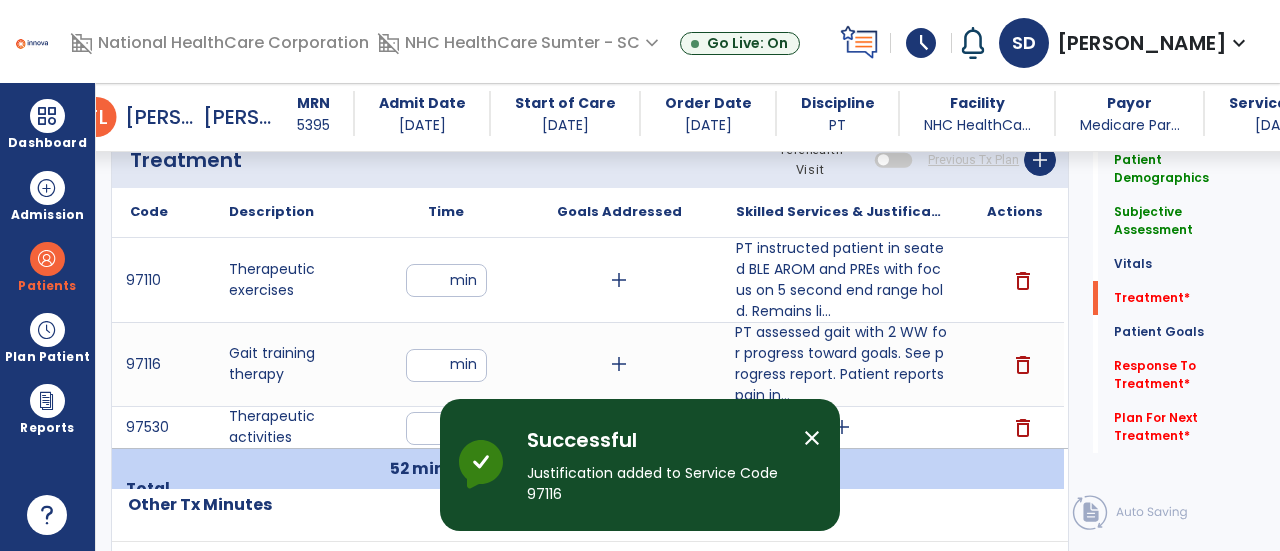 click on "add" at bounding box center [842, 427] 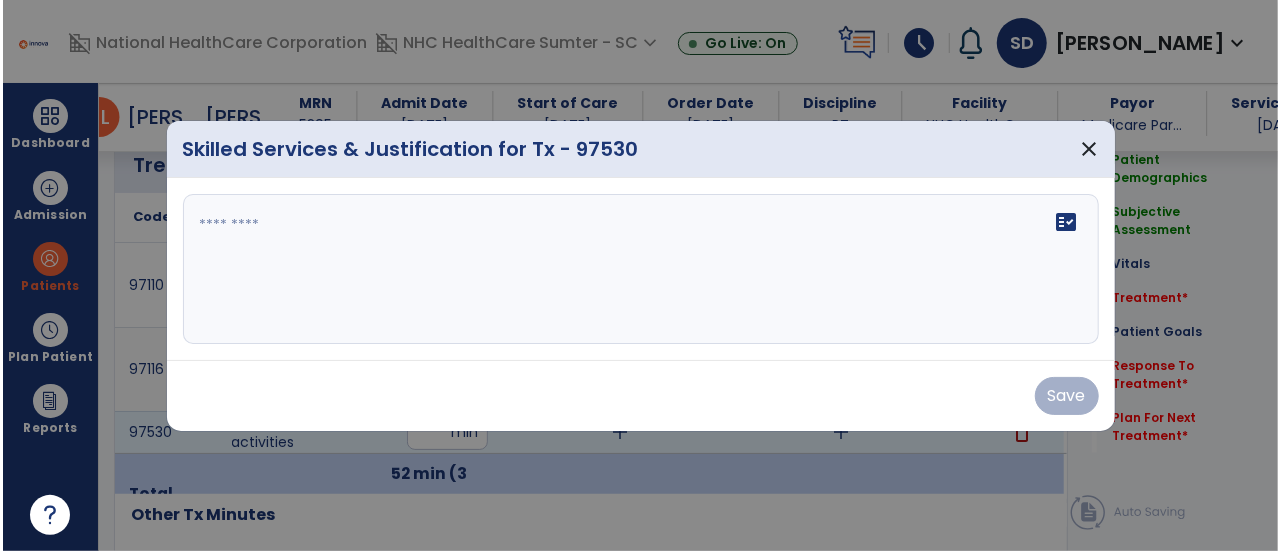scroll, scrollTop: 1118, scrollLeft: 0, axis: vertical 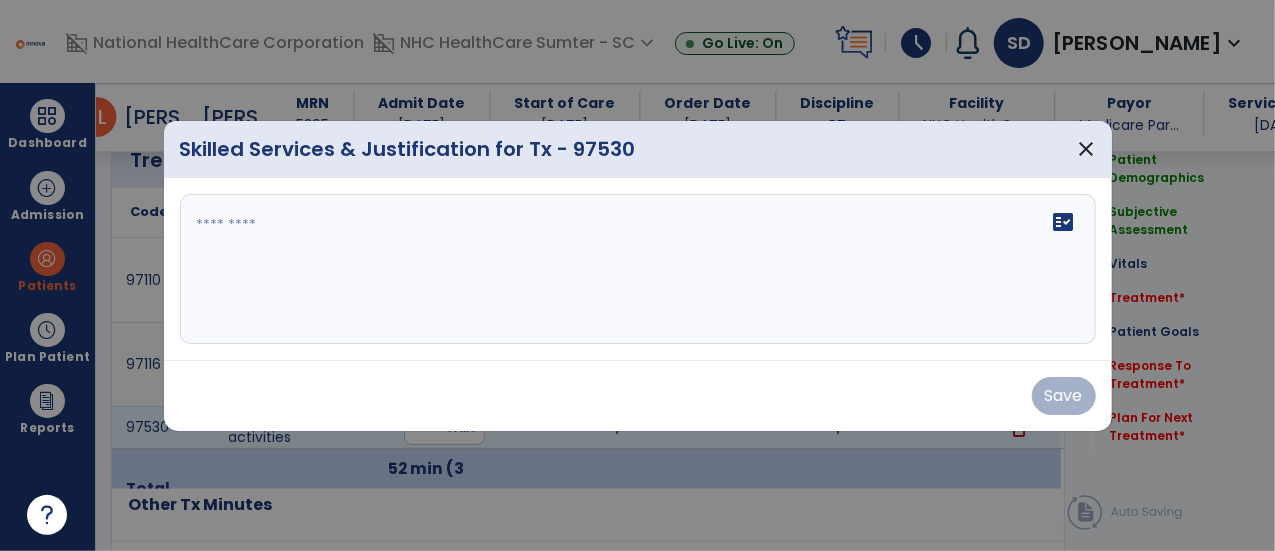 click on "fact_check" at bounding box center (638, 269) 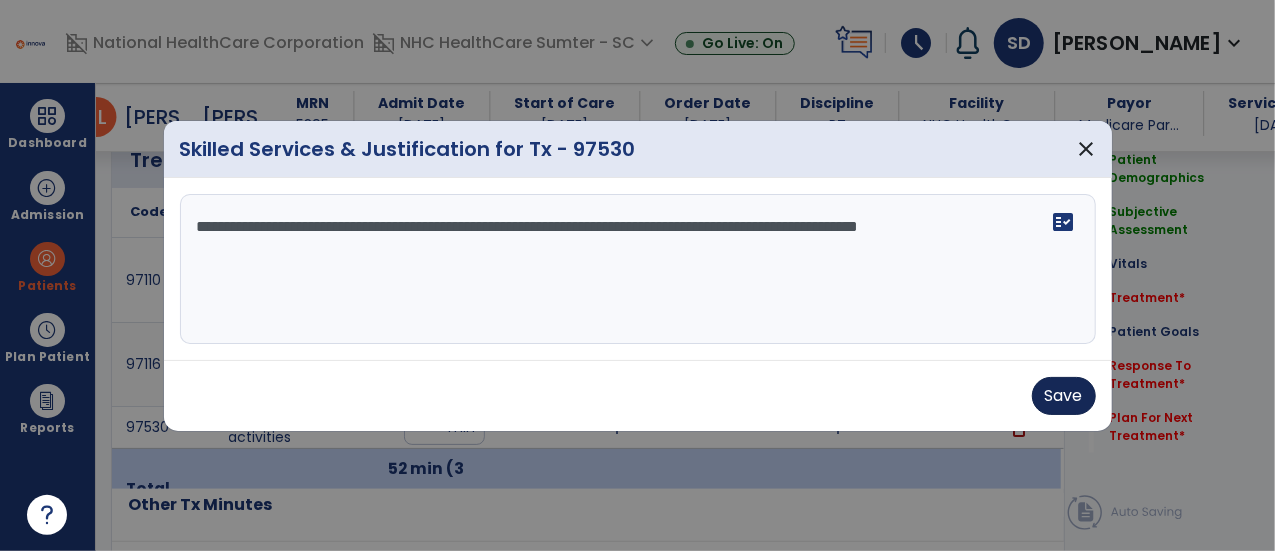 type on "**********" 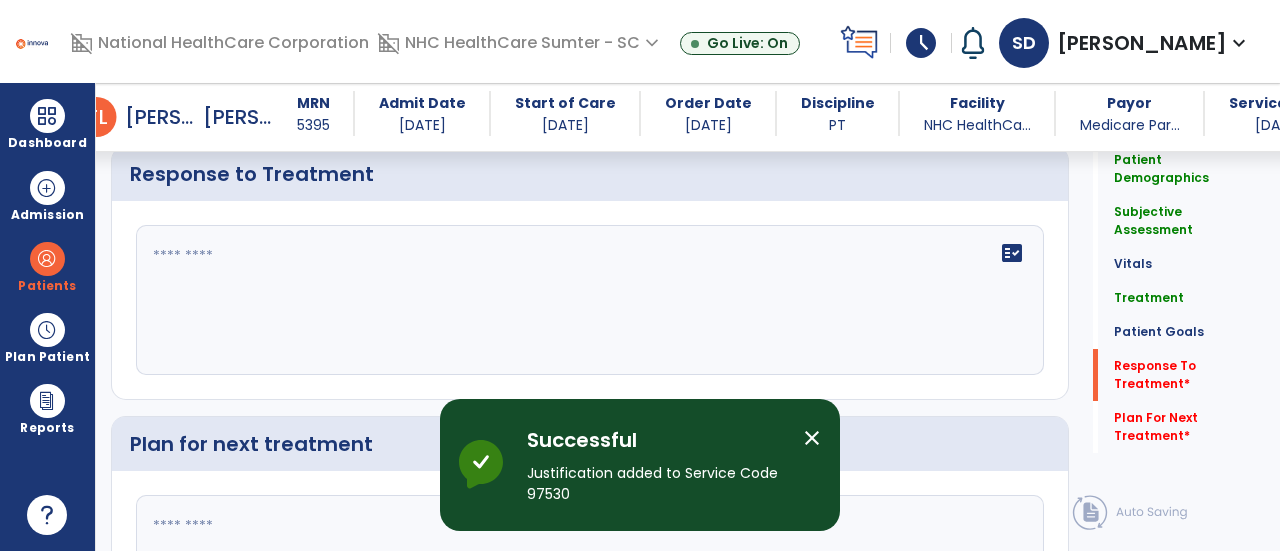 scroll, scrollTop: 3547, scrollLeft: 0, axis: vertical 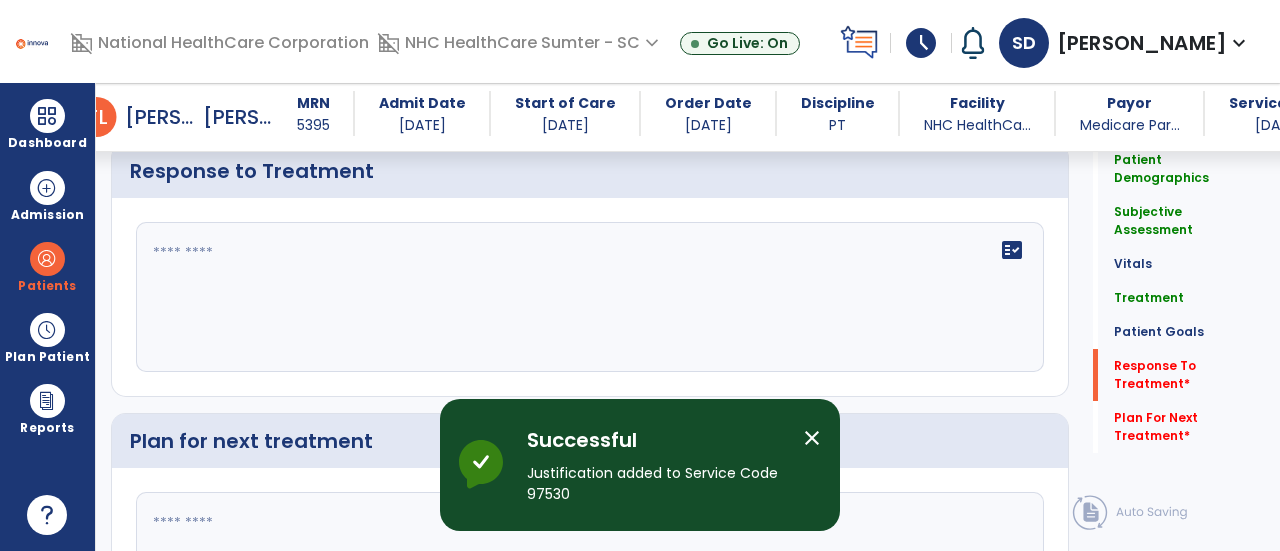 click 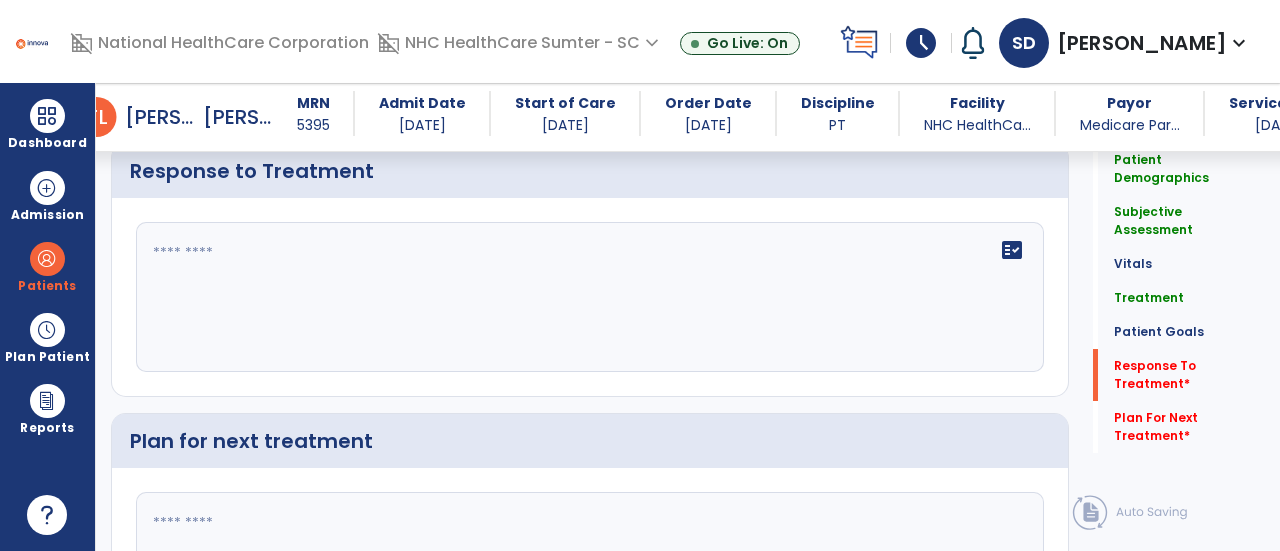click on "fact_check" 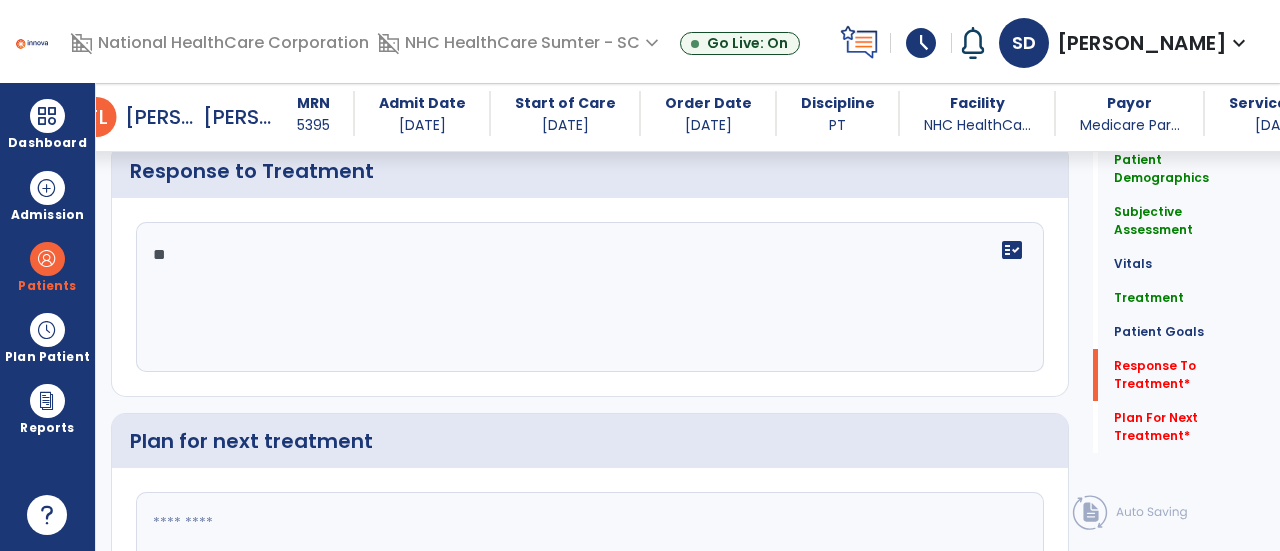 type on "*" 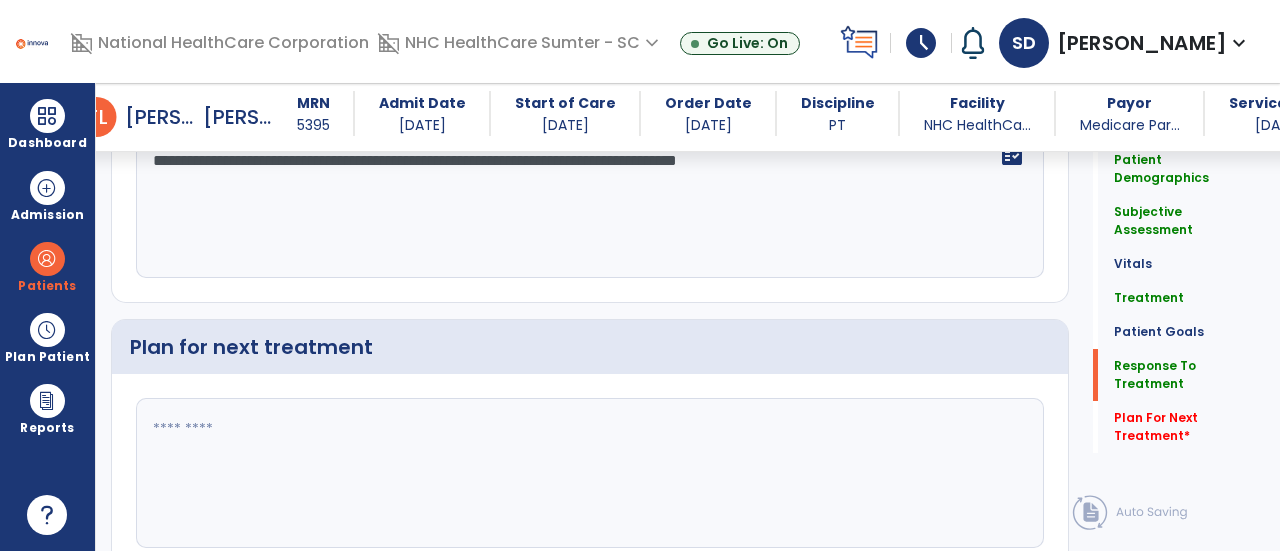 scroll, scrollTop: 3716, scrollLeft: 0, axis: vertical 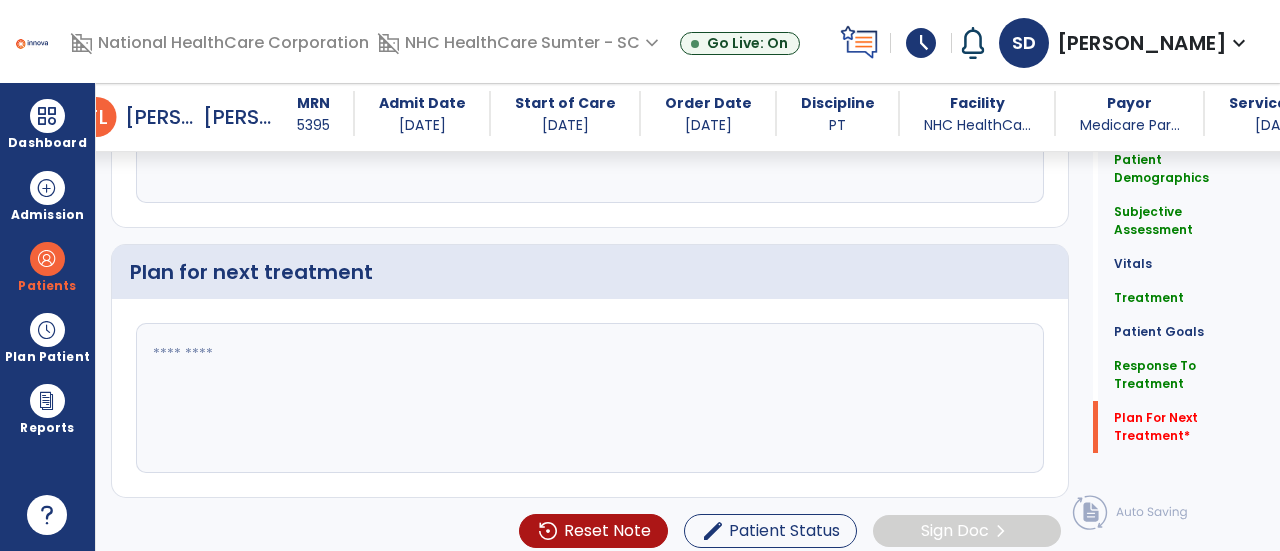 type on "**********" 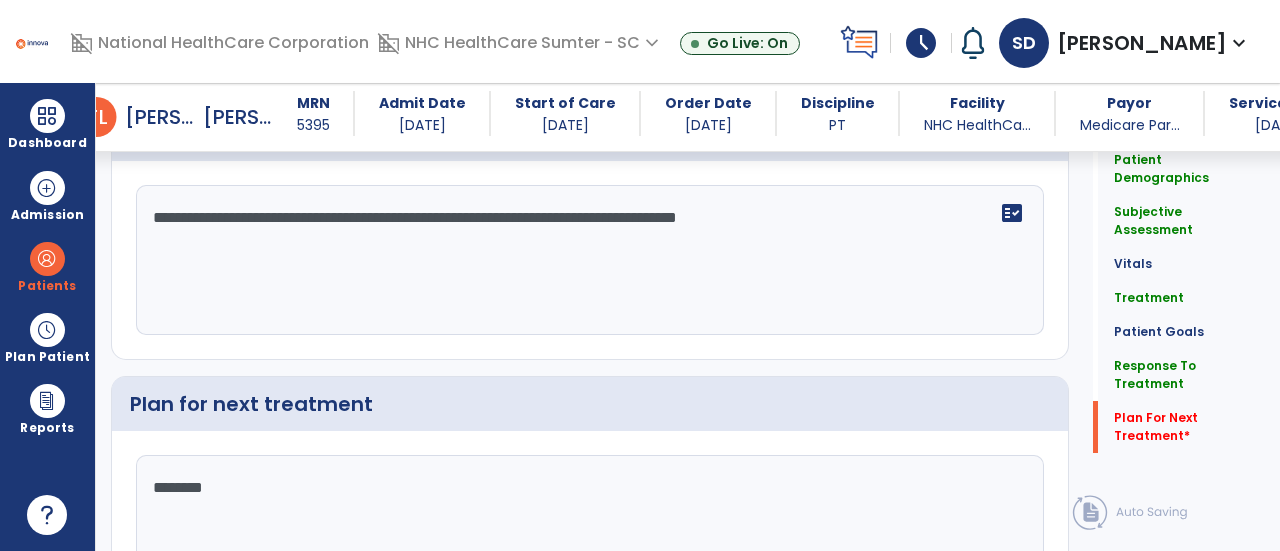 scroll, scrollTop: 3716, scrollLeft: 0, axis: vertical 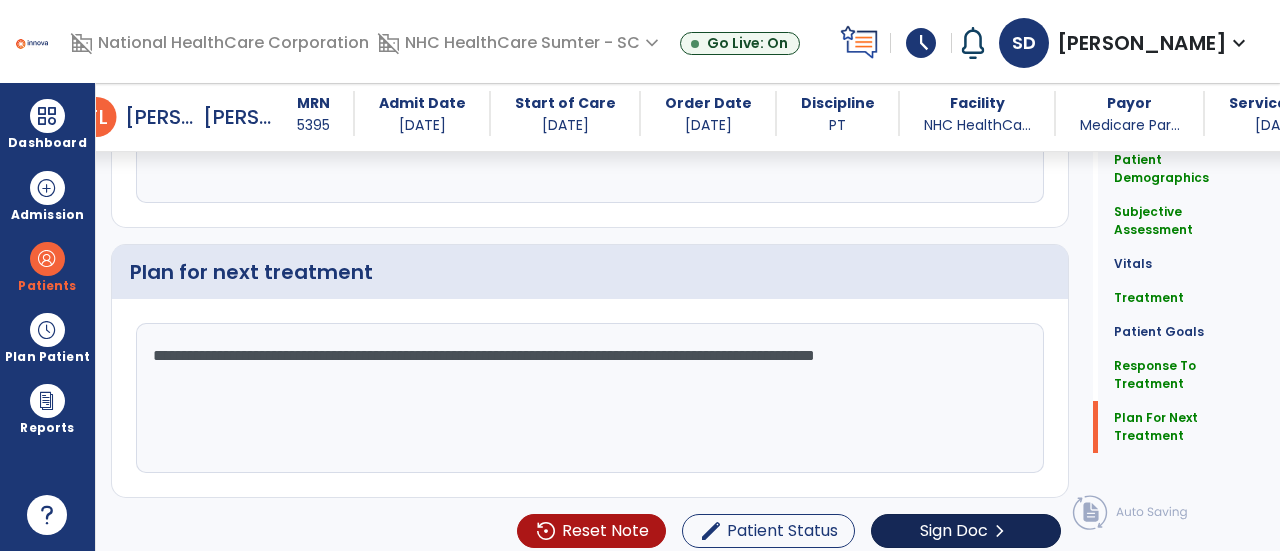 type on "**********" 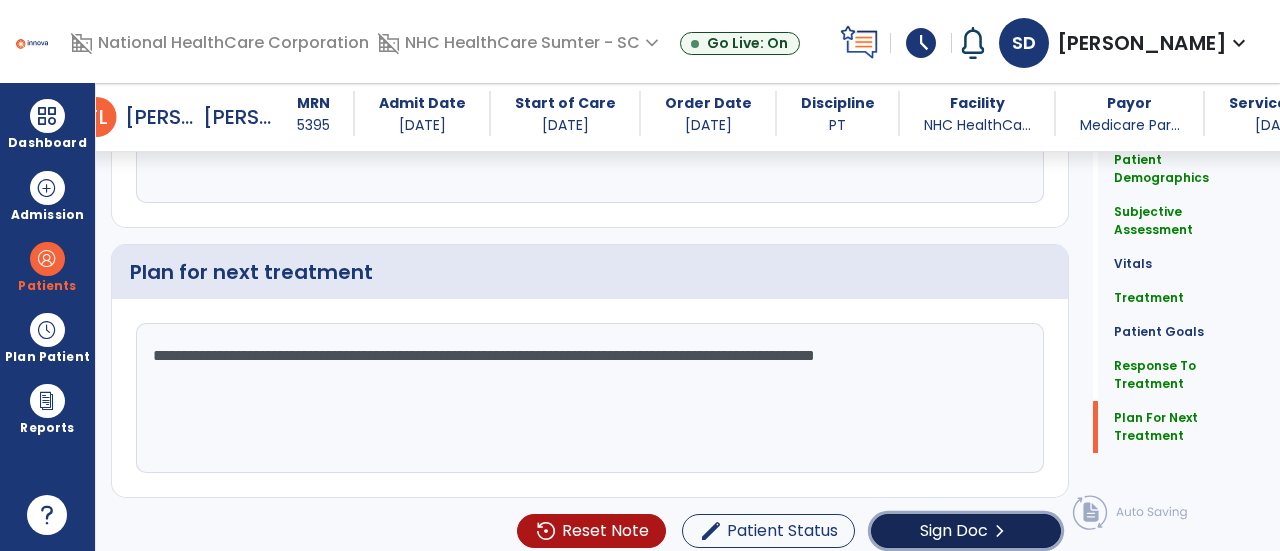 click on "chevron_right" 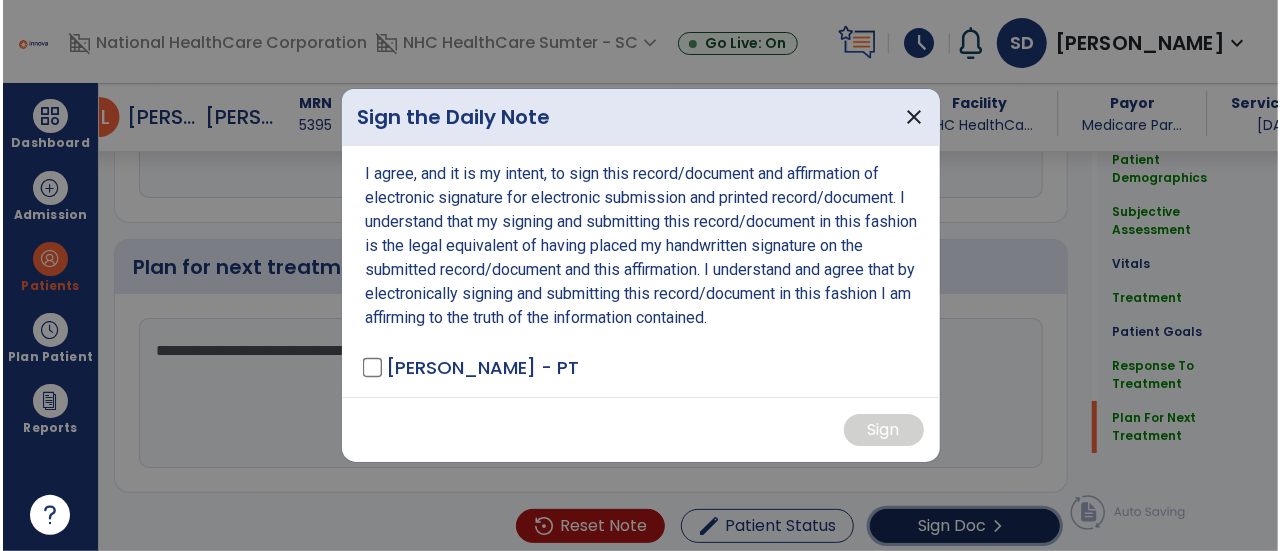scroll, scrollTop: 3716, scrollLeft: 0, axis: vertical 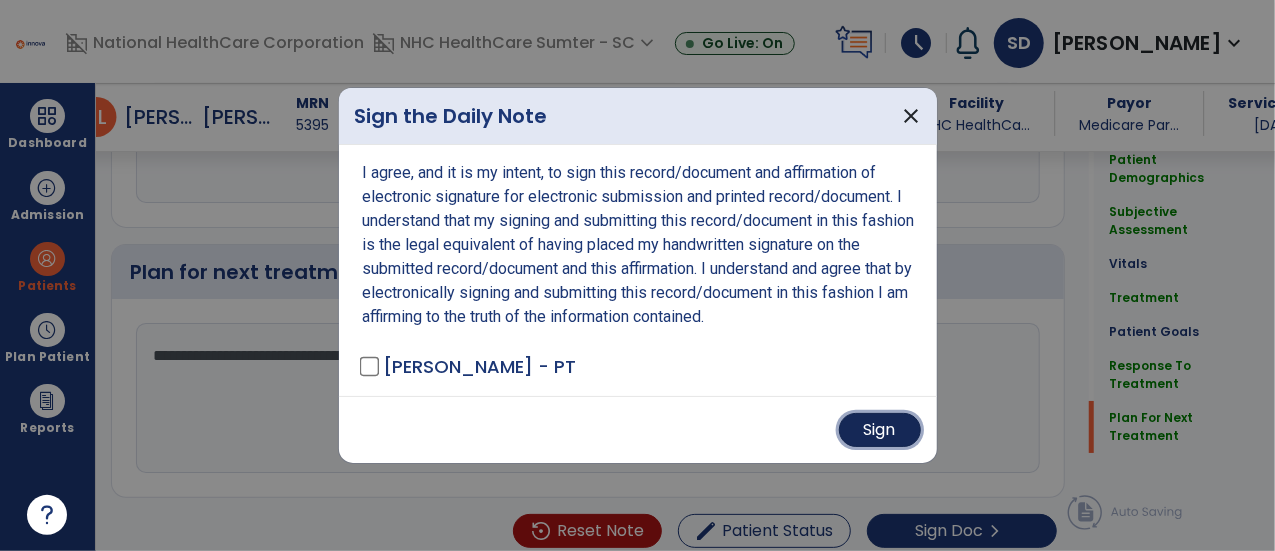 click on "Sign" at bounding box center [880, 430] 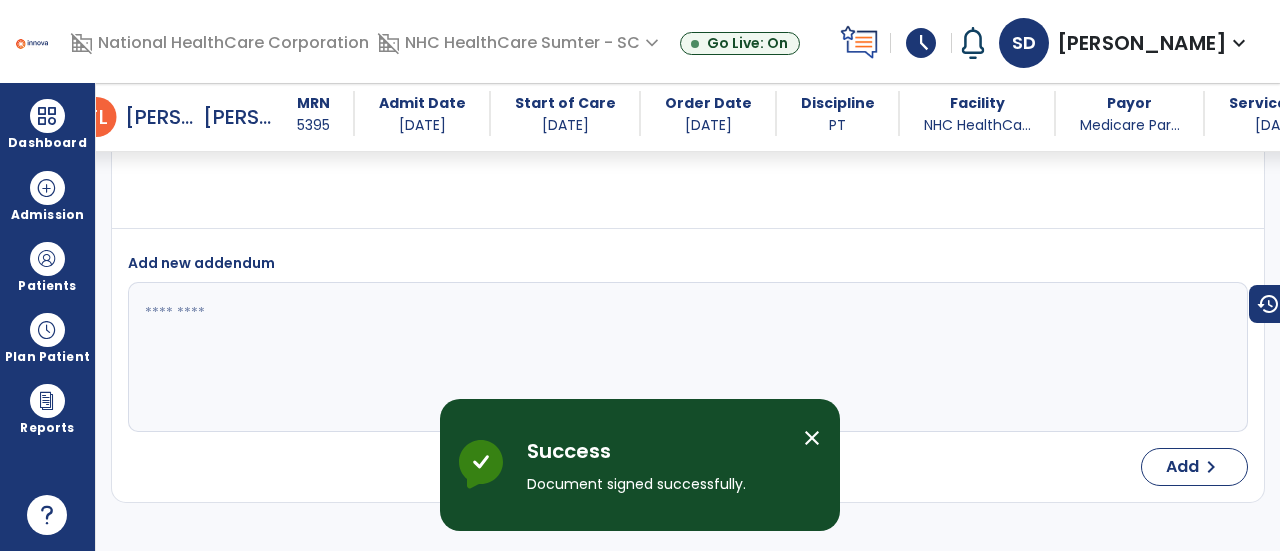 scroll, scrollTop: 5404, scrollLeft: 0, axis: vertical 